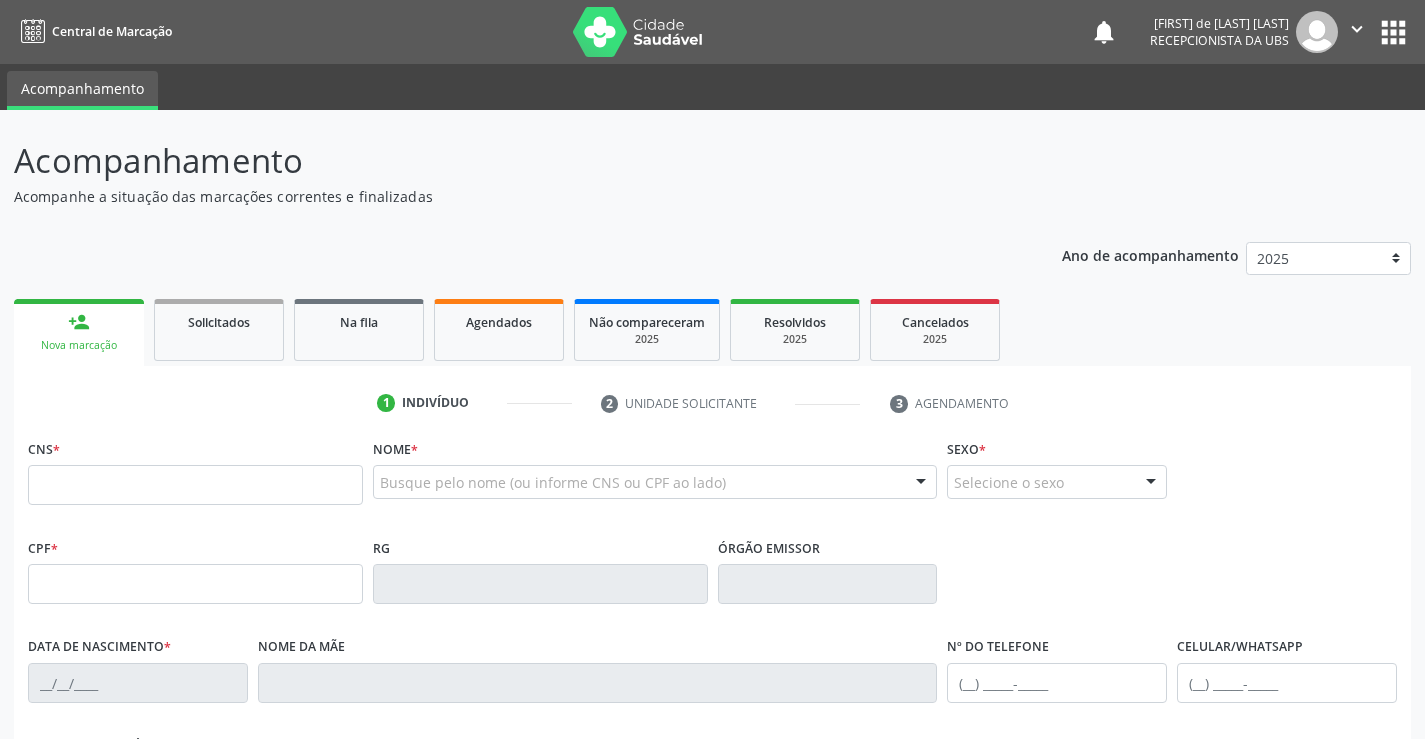 scroll, scrollTop: 0, scrollLeft: 0, axis: both 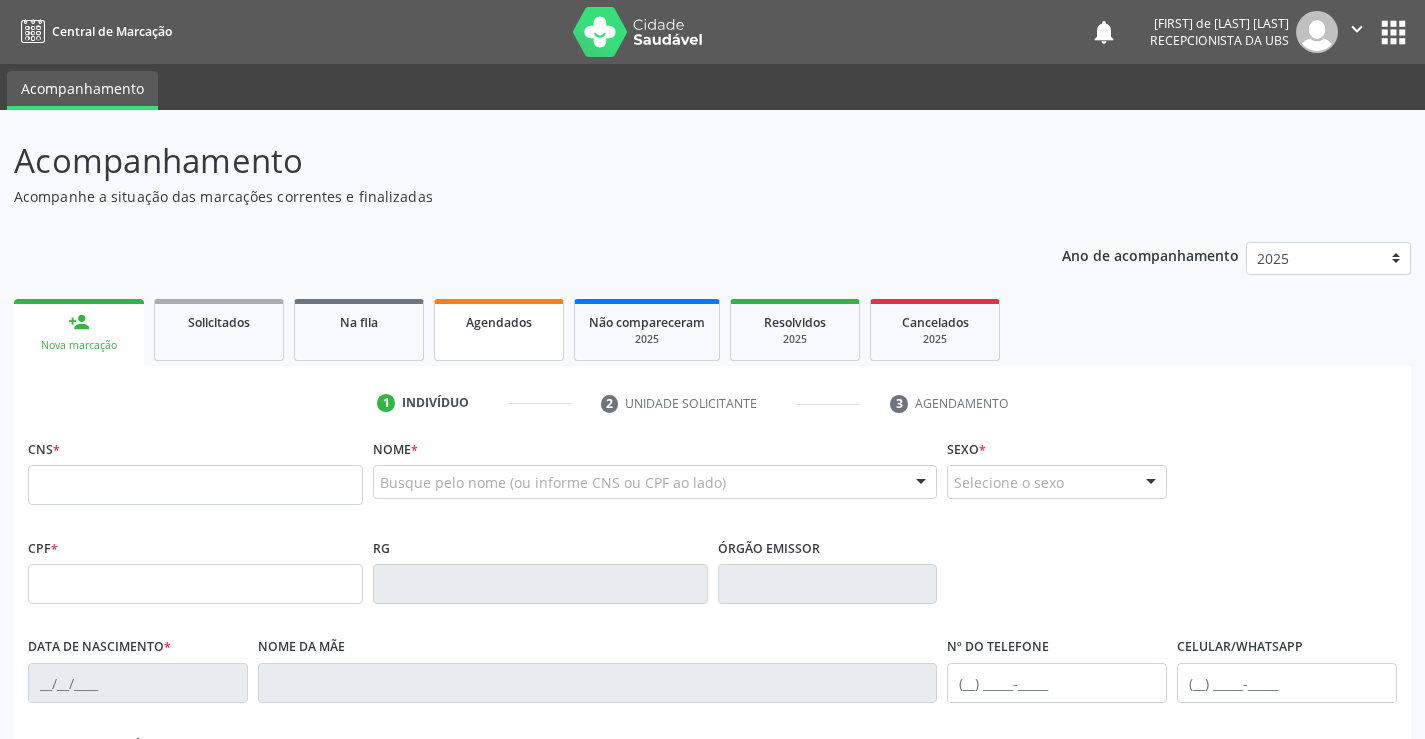 click on "Agendados" at bounding box center [499, 330] 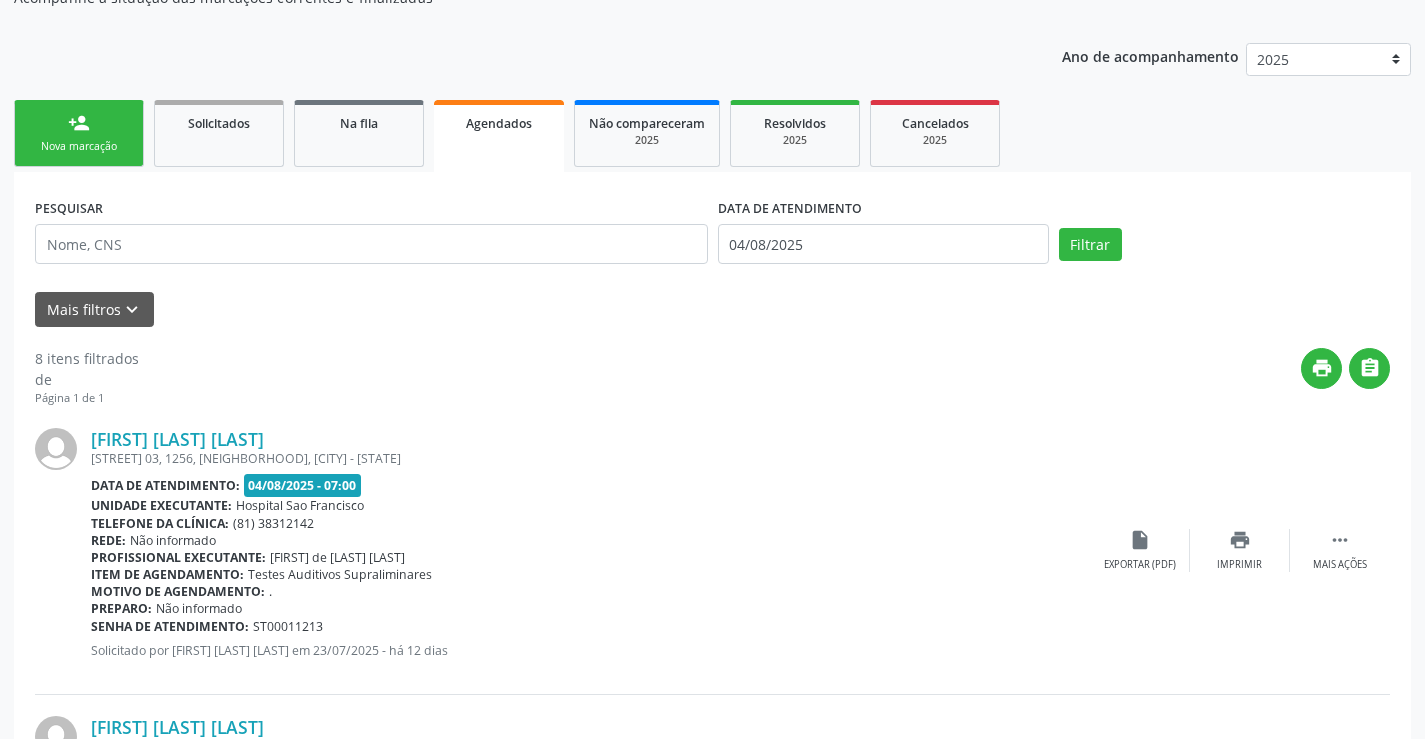 scroll, scrollTop: 200, scrollLeft: 0, axis: vertical 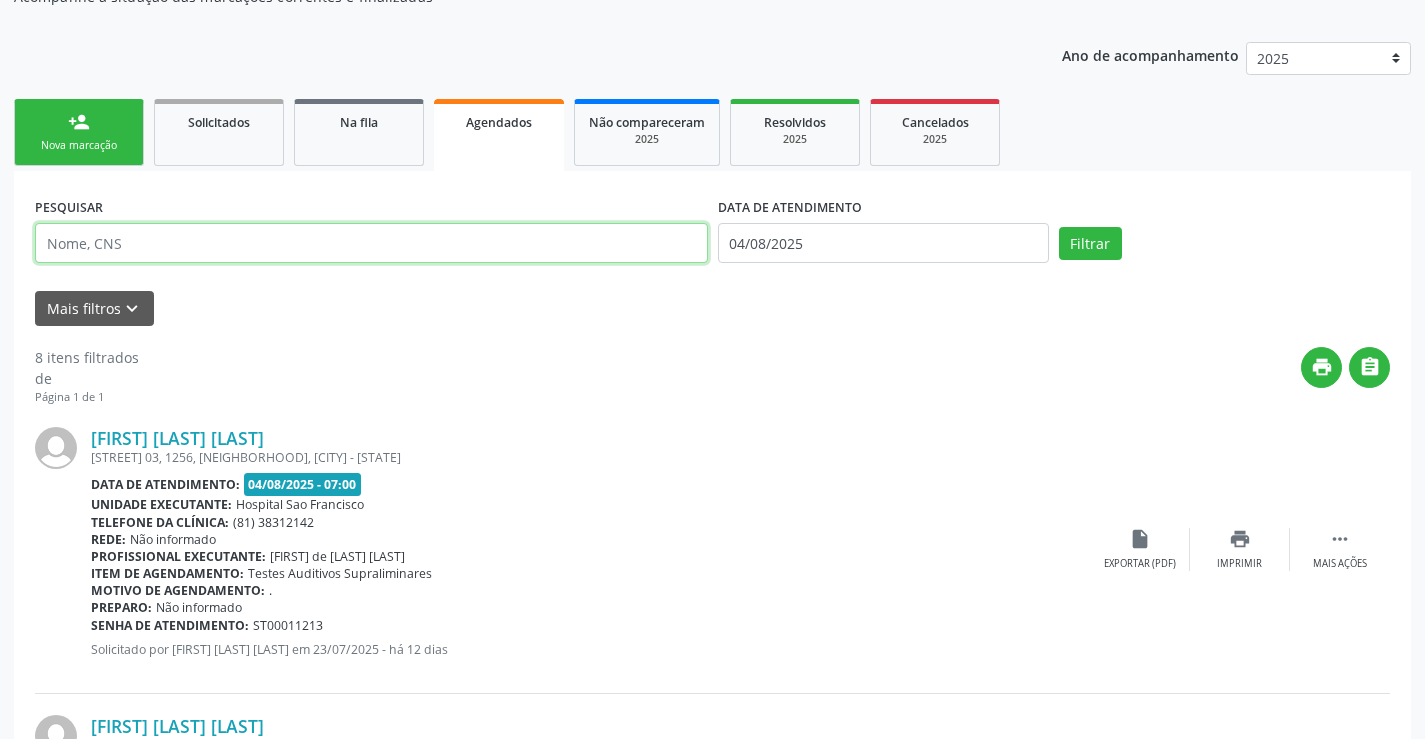 click at bounding box center (371, 243) 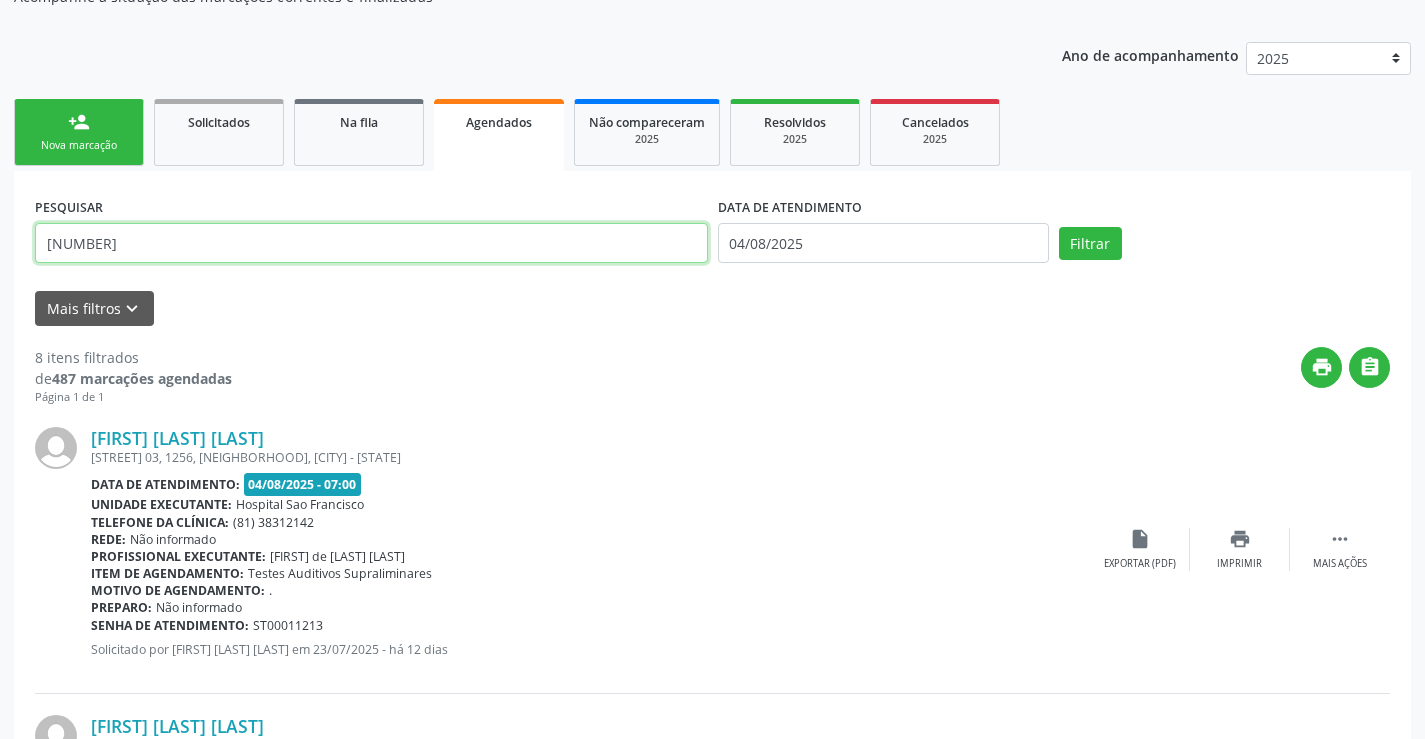 type on "[NUMBER]" 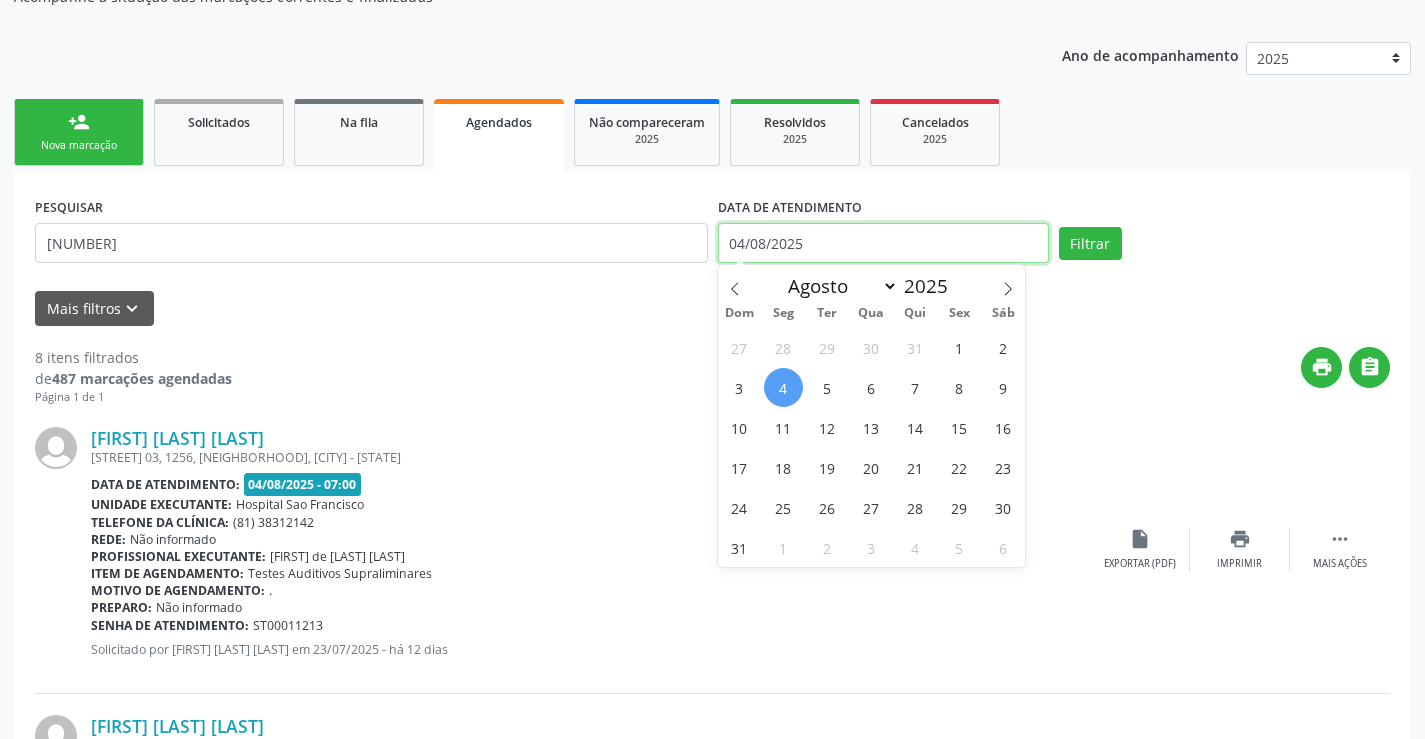 click on "04/08/2025" at bounding box center [883, 243] 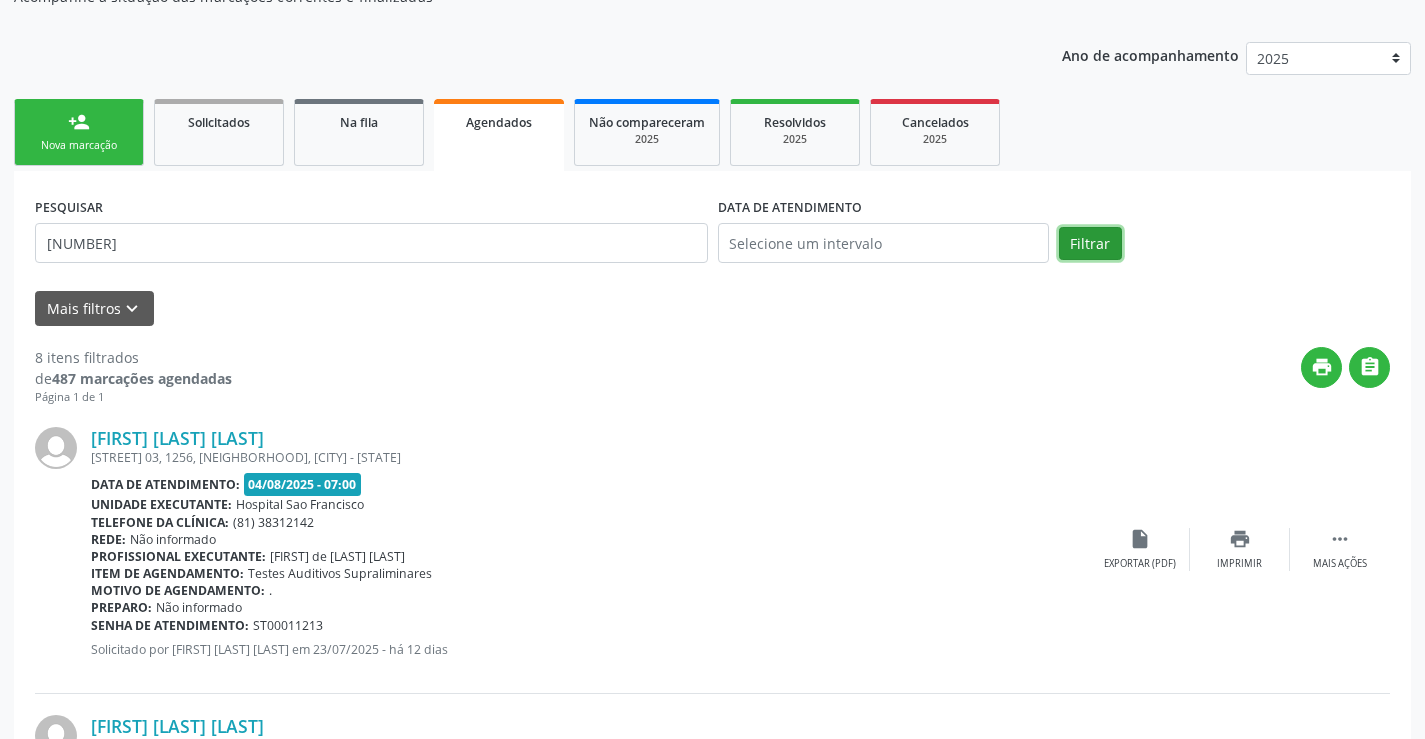click on "Filtrar" at bounding box center [1090, 244] 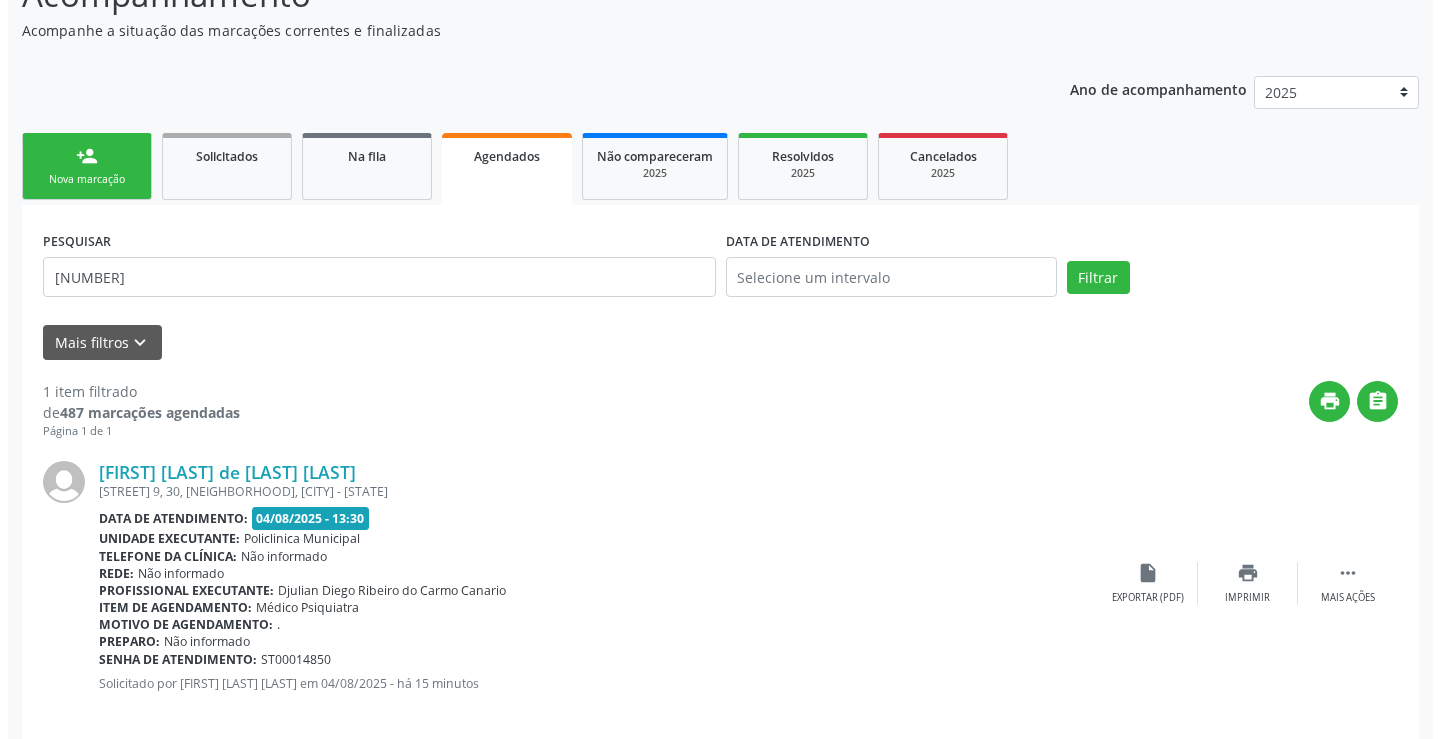 scroll, scrollTop: 189, scrollLeft: 0, axis: vertical 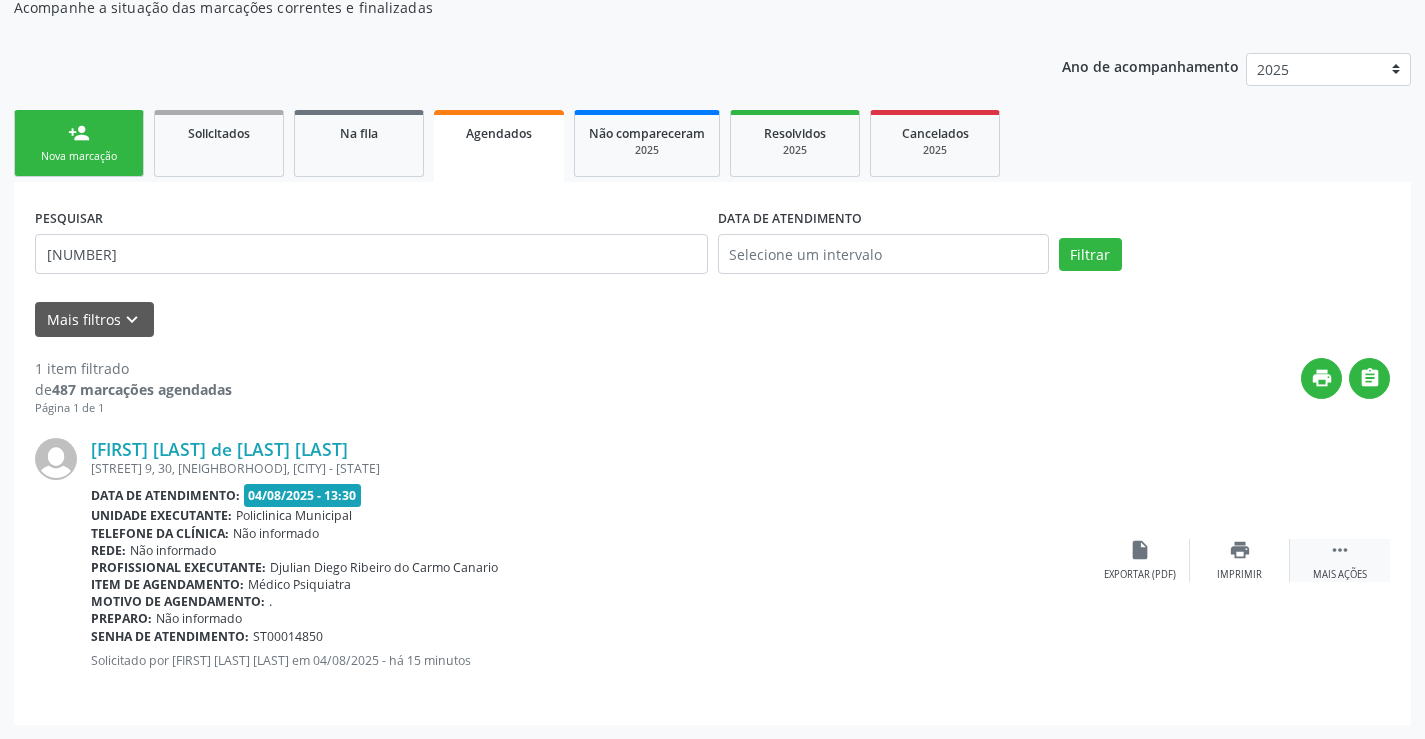 click on "
Mais ações" at bounding box center (1340, 560) 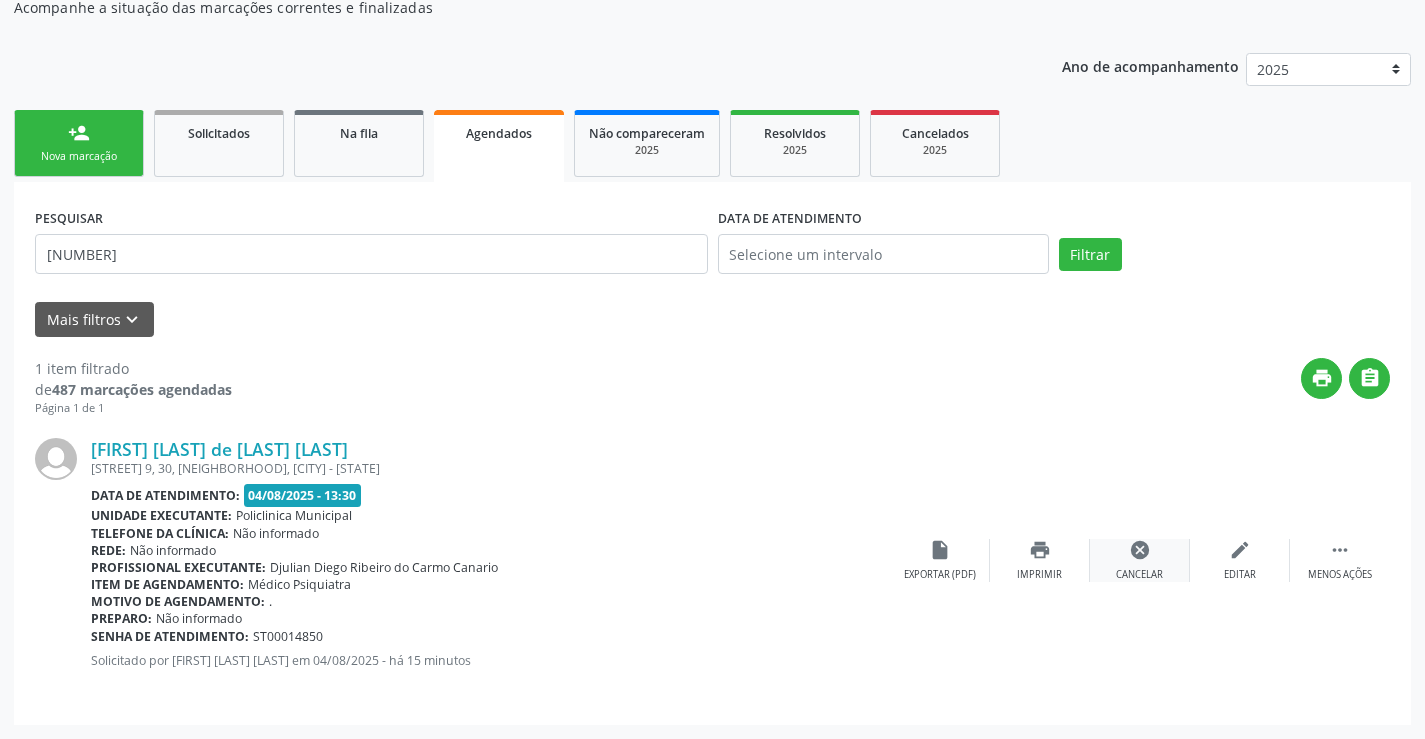 click on "cancel" at bounding box center [1140, 550] 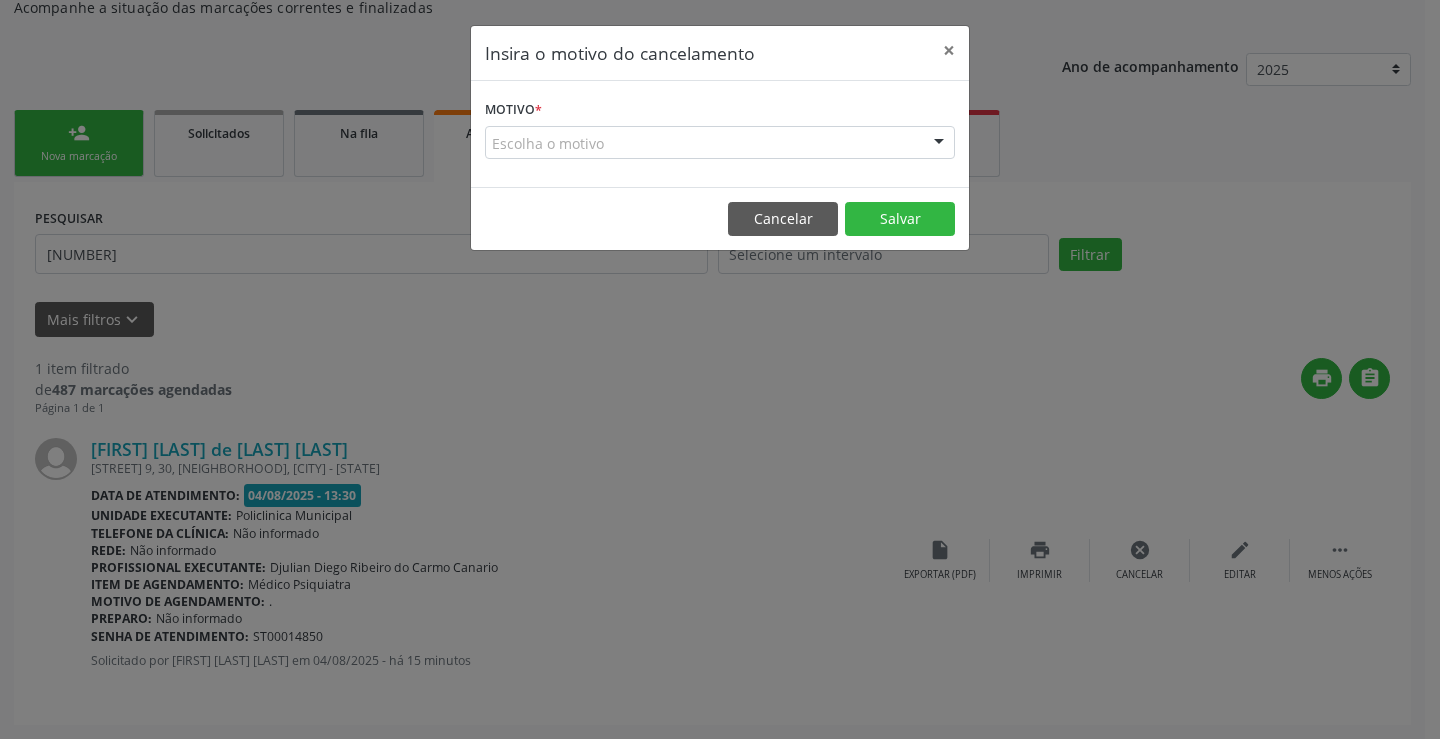 click at bounding box center (939, 144) 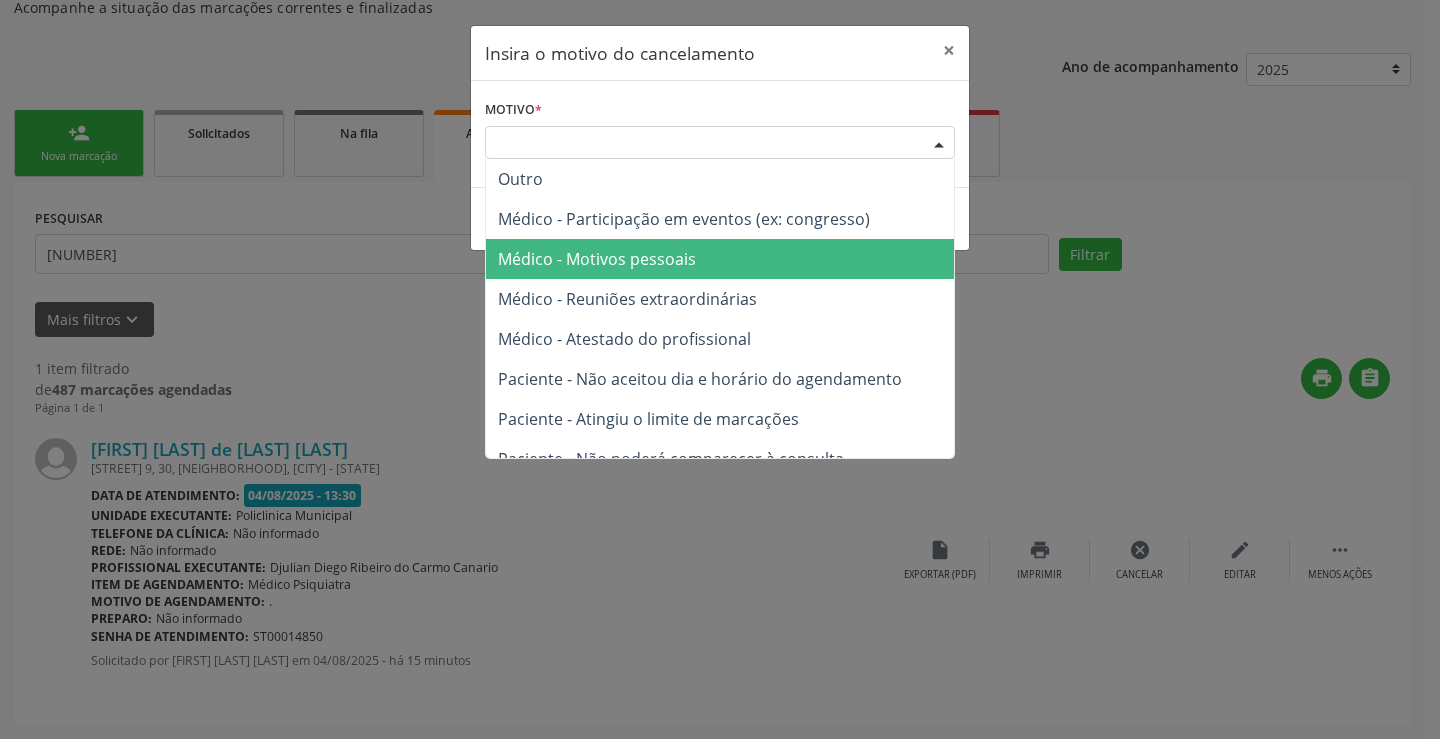 click on "Médico - Motivos pessoais" at bounding box center (720, 259) 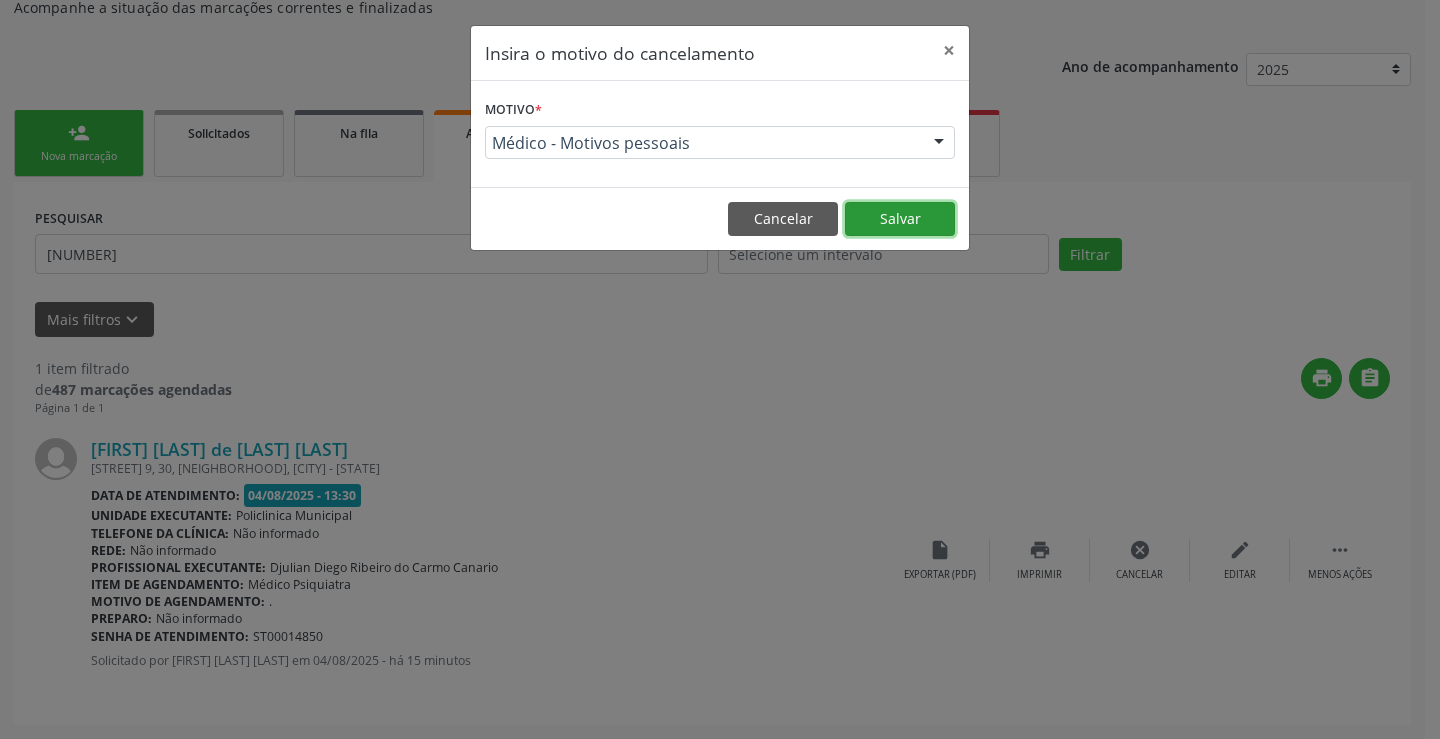 click on "Salvar" at bounding box center [900, 219] 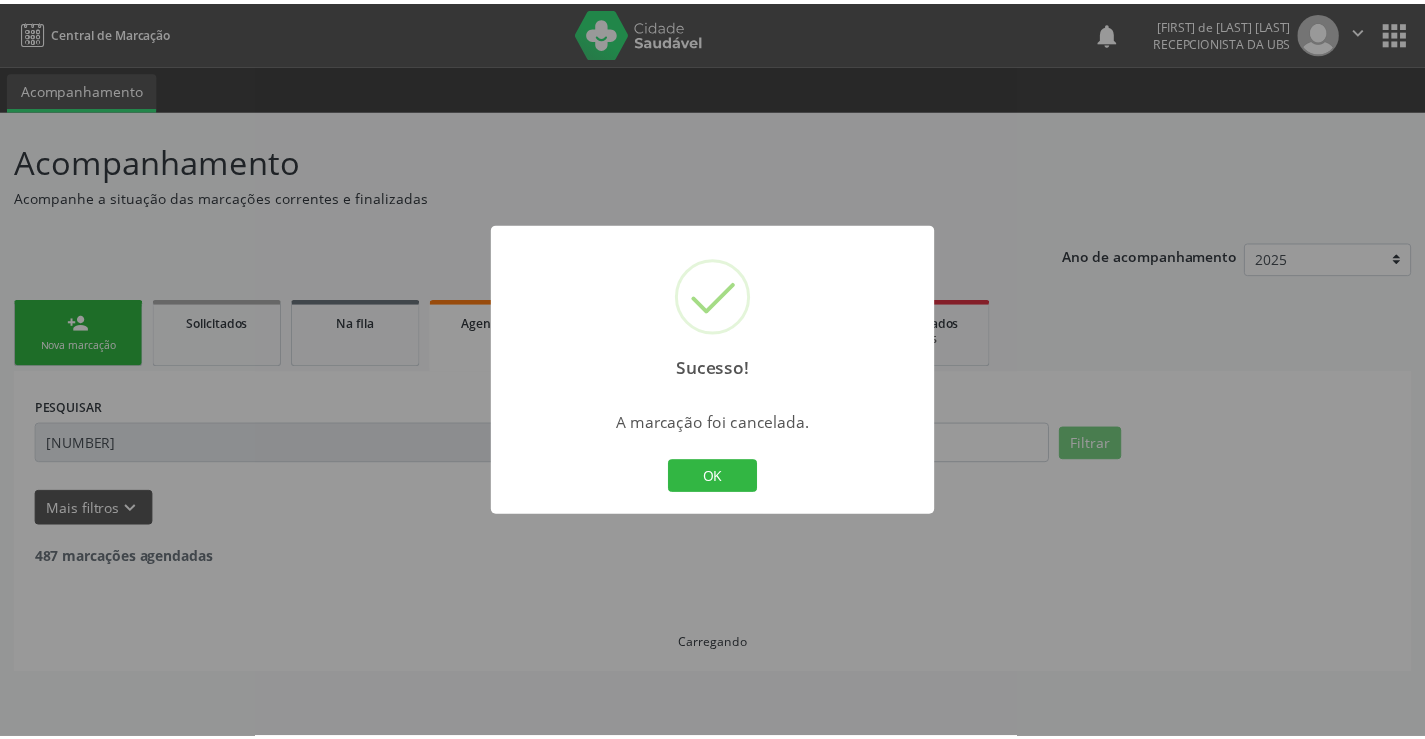 scroll, scrollTop: 0, scrollLeft: 0, axis: both 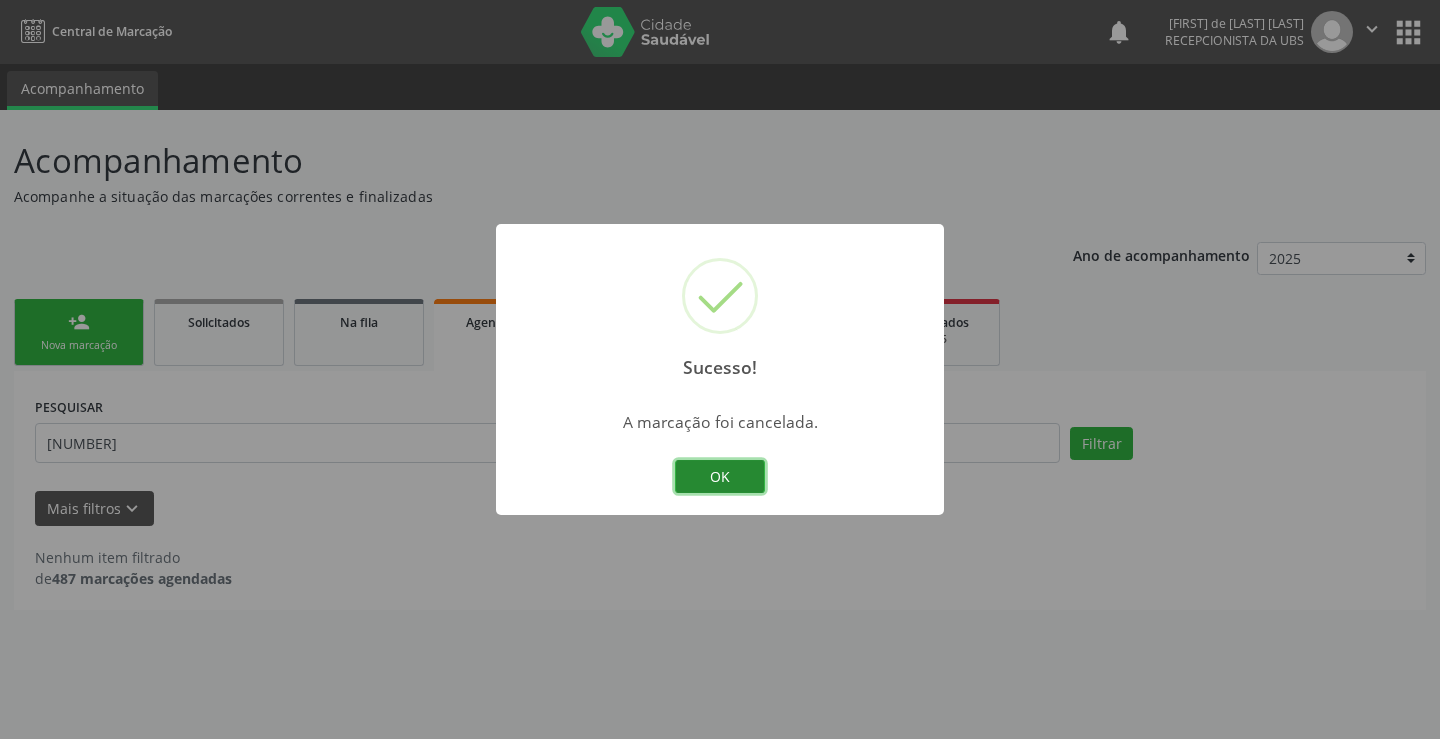 click on "OK" at bounding box center (720, 477) 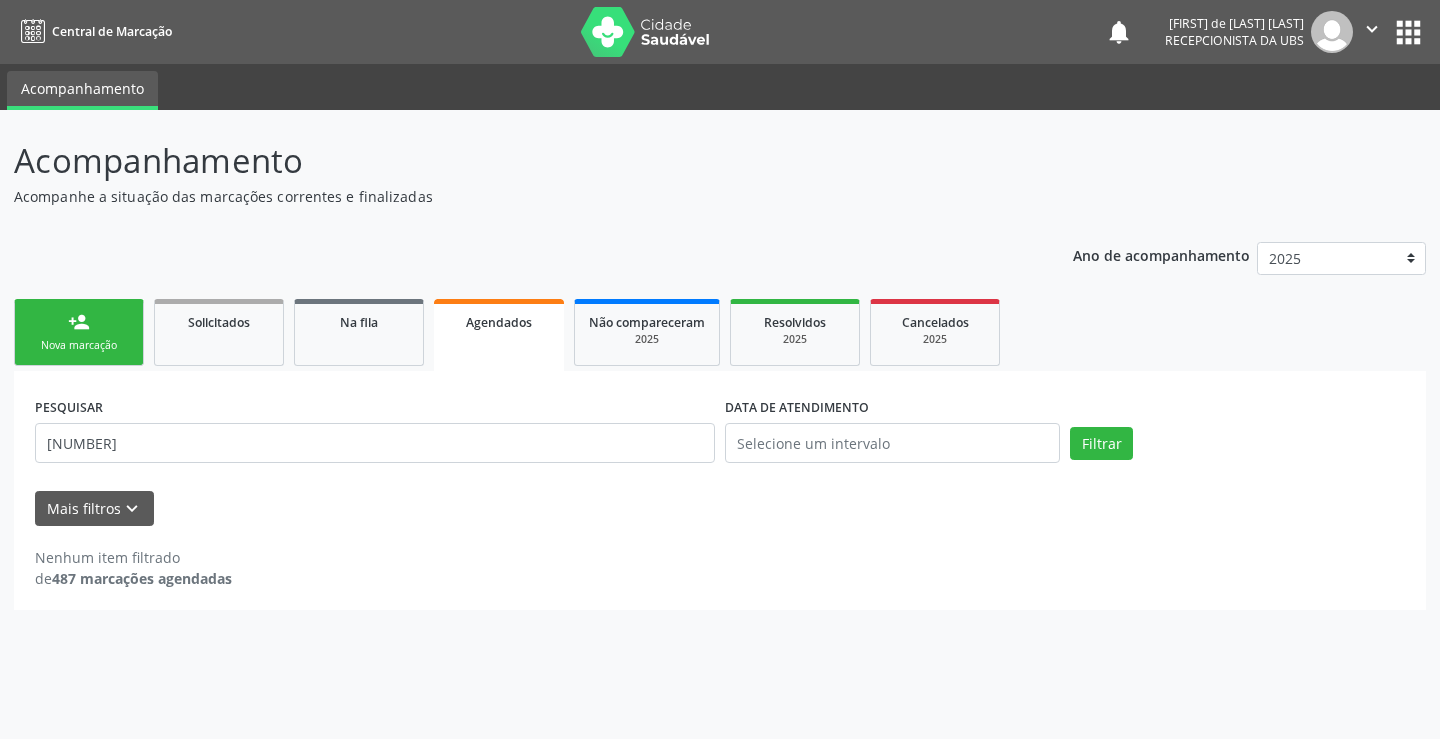 click on "person_add
Nova marcação" at bounding box center [79, 332] 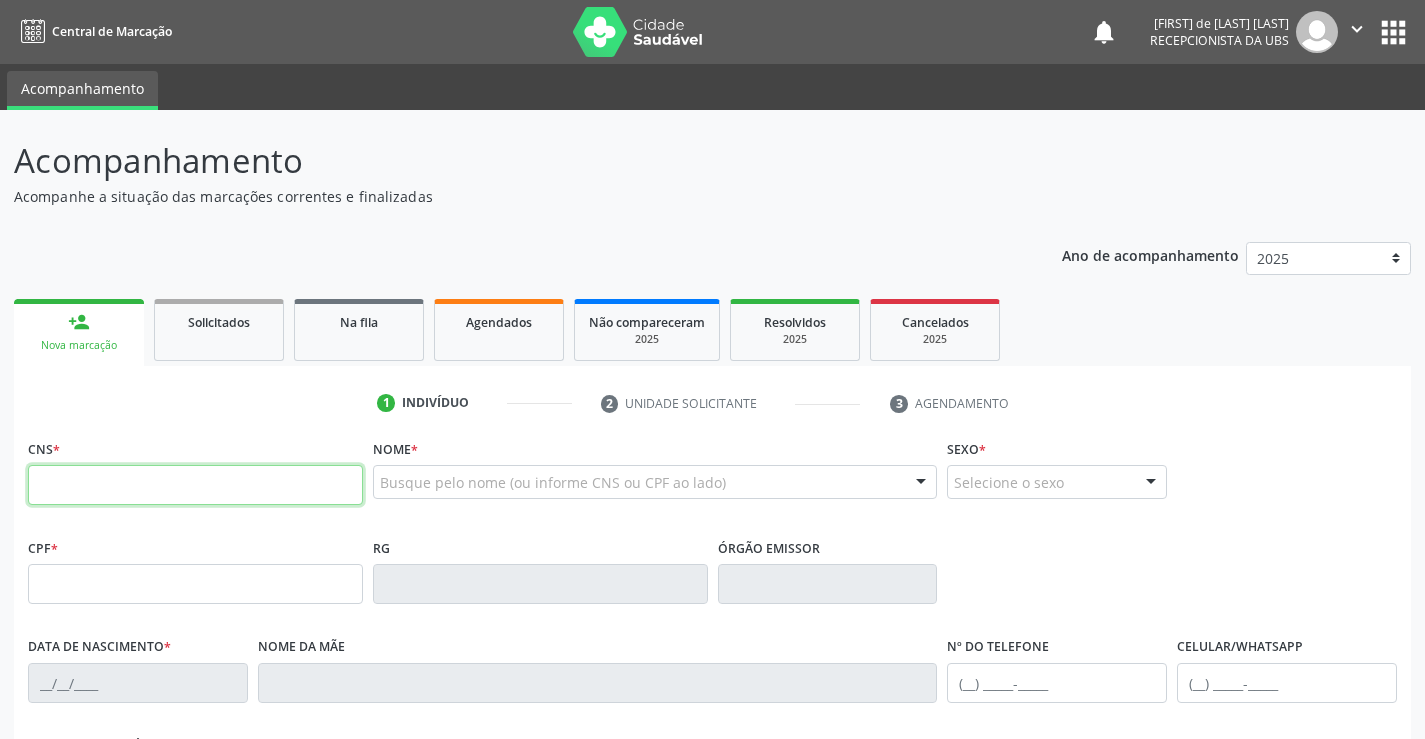 click at bounding box center [195, 485] 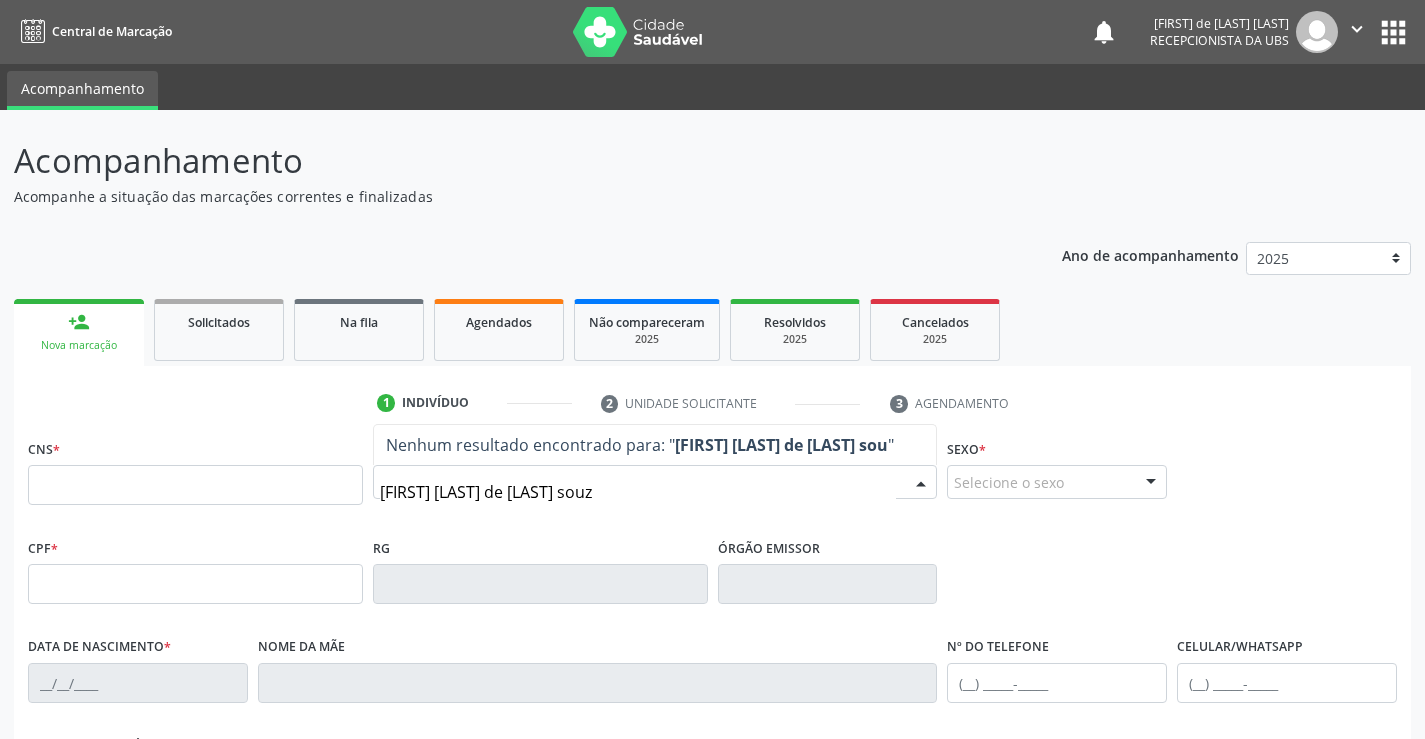 type on "[FIRST] [LAST] de [LAST] [LAST]" 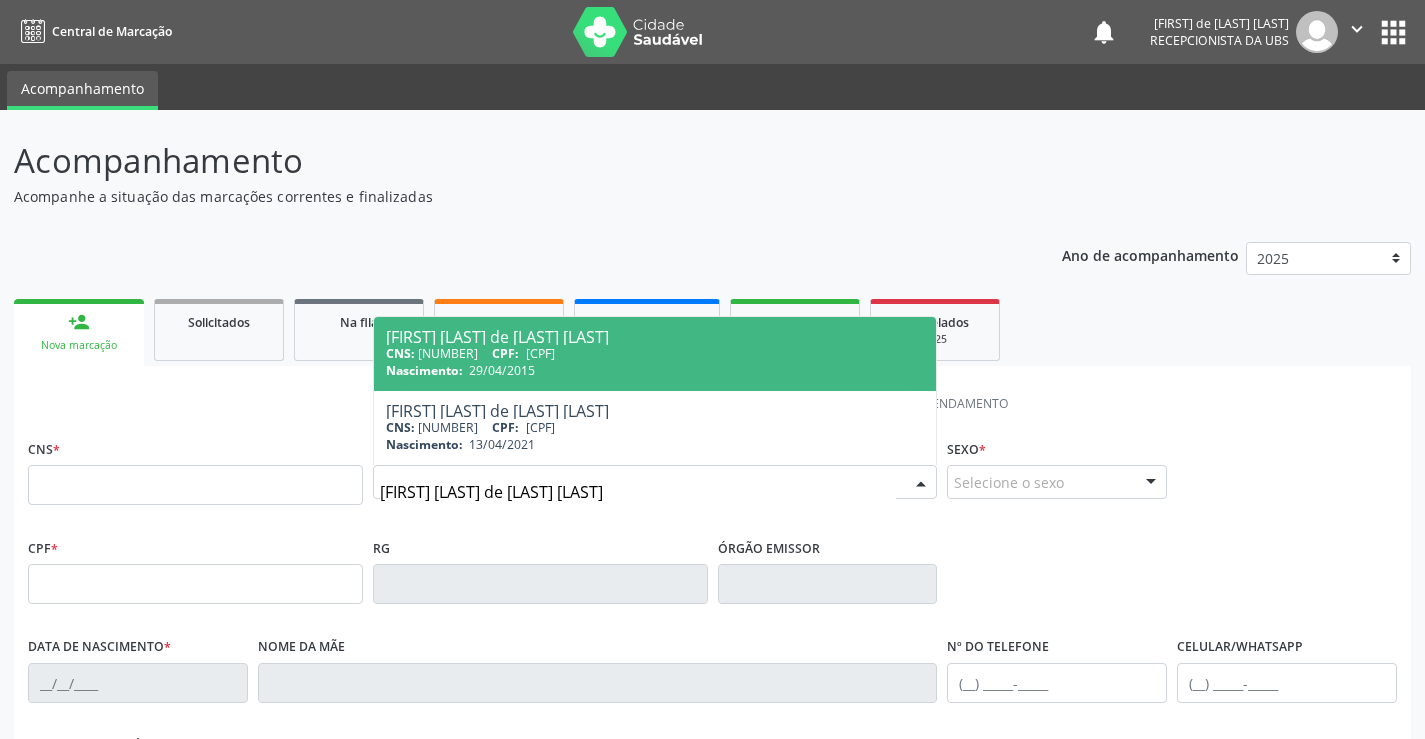 click on "CNS:
[NUMBER]
CPF:
[CPF]" at bounding box center (655, 353) 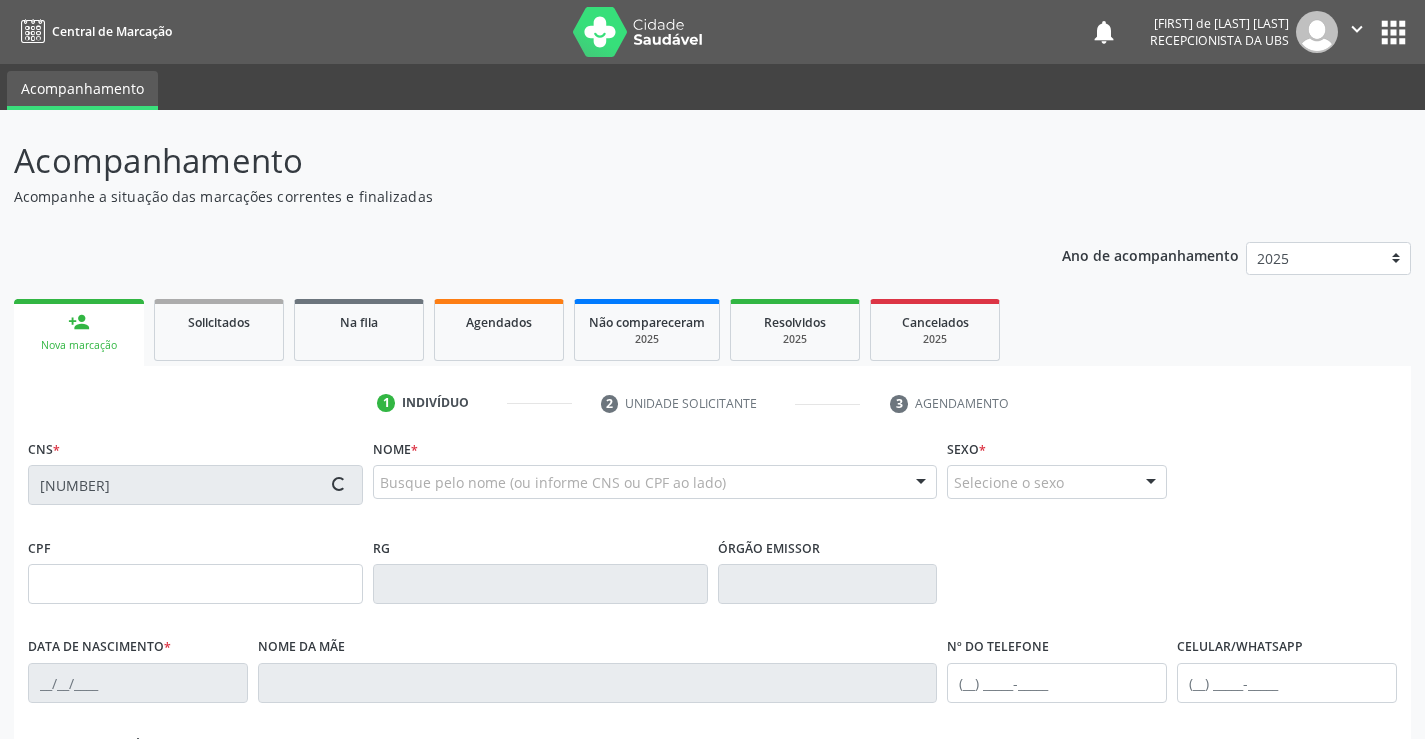 type on "[CPF]" 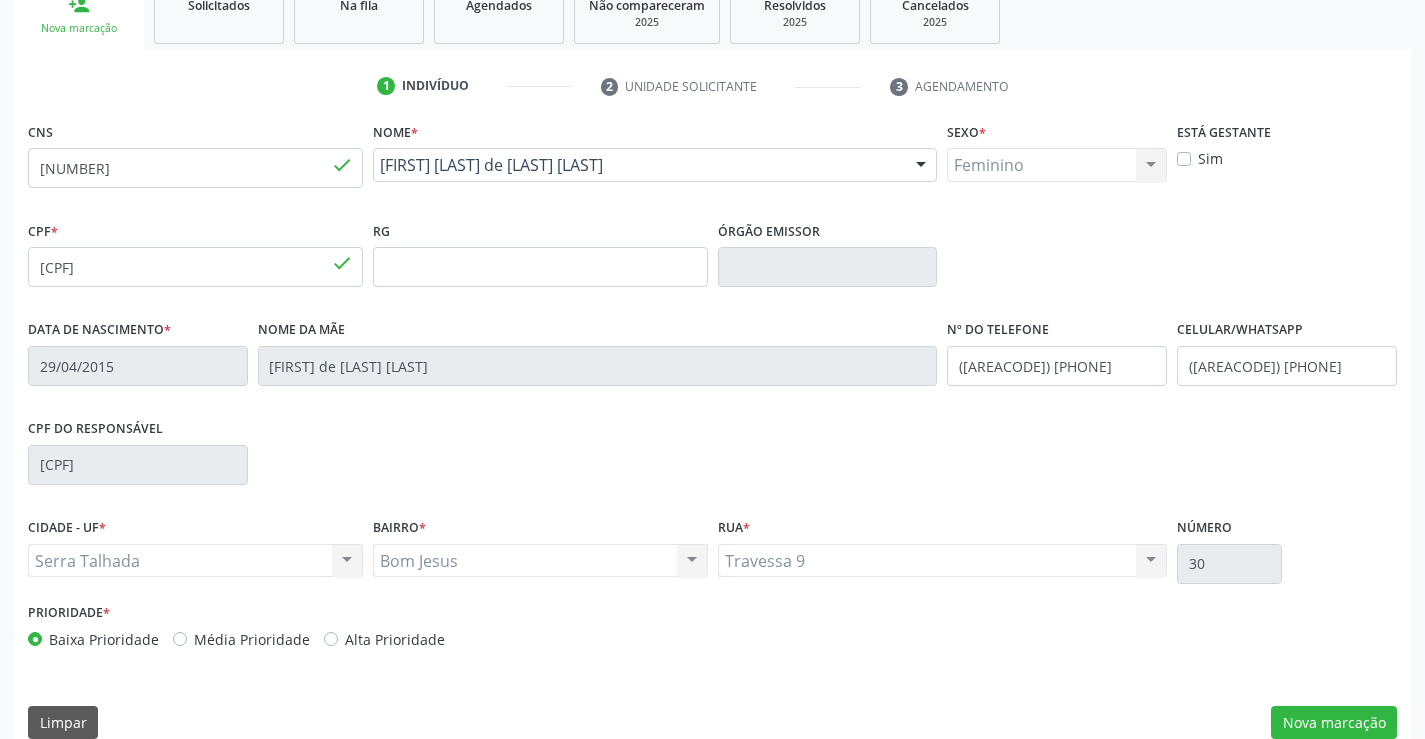 scroll, scrollTop: 345, scrollLeft: 0, axis: vertical 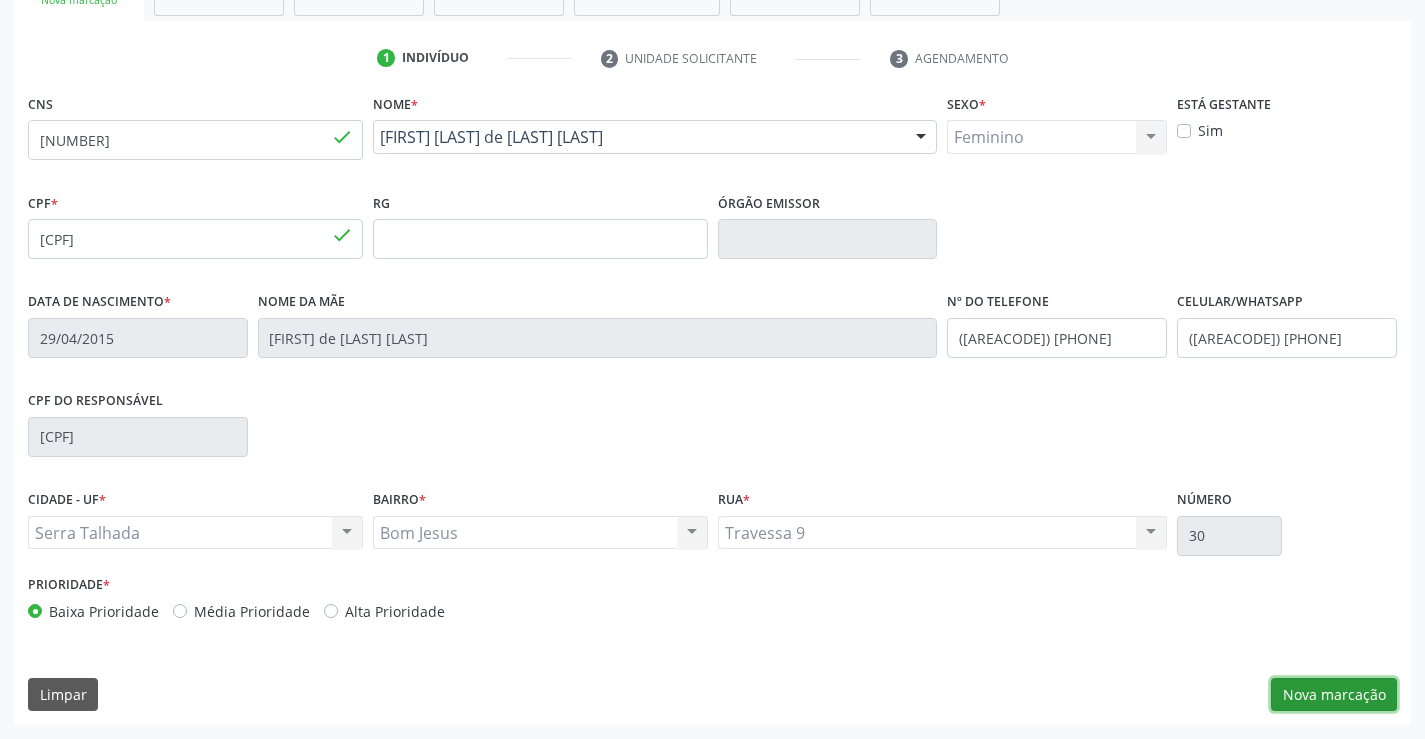 click on "Nova marcação" at bounding box center [1334, 695] 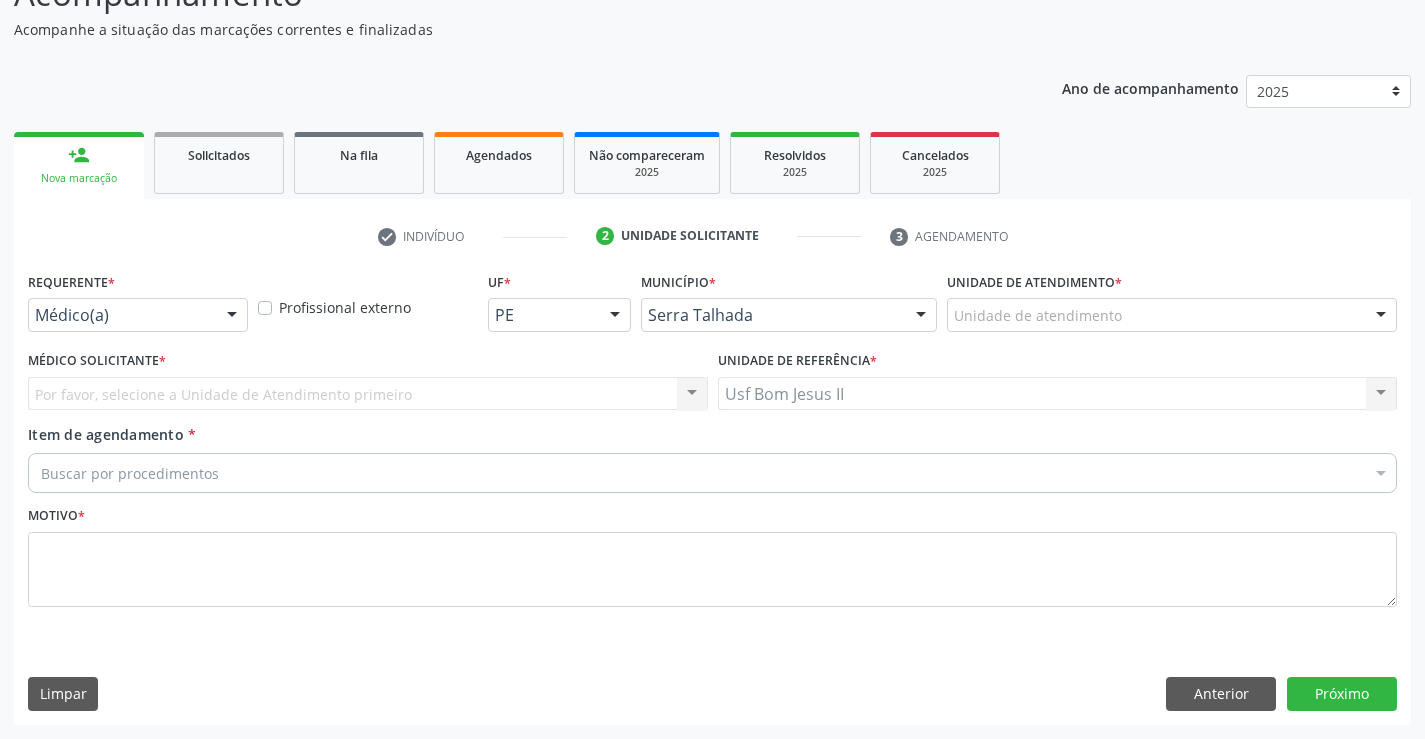 scroll, scrollTop: 167, scrollLeft: 0, axis: vertical 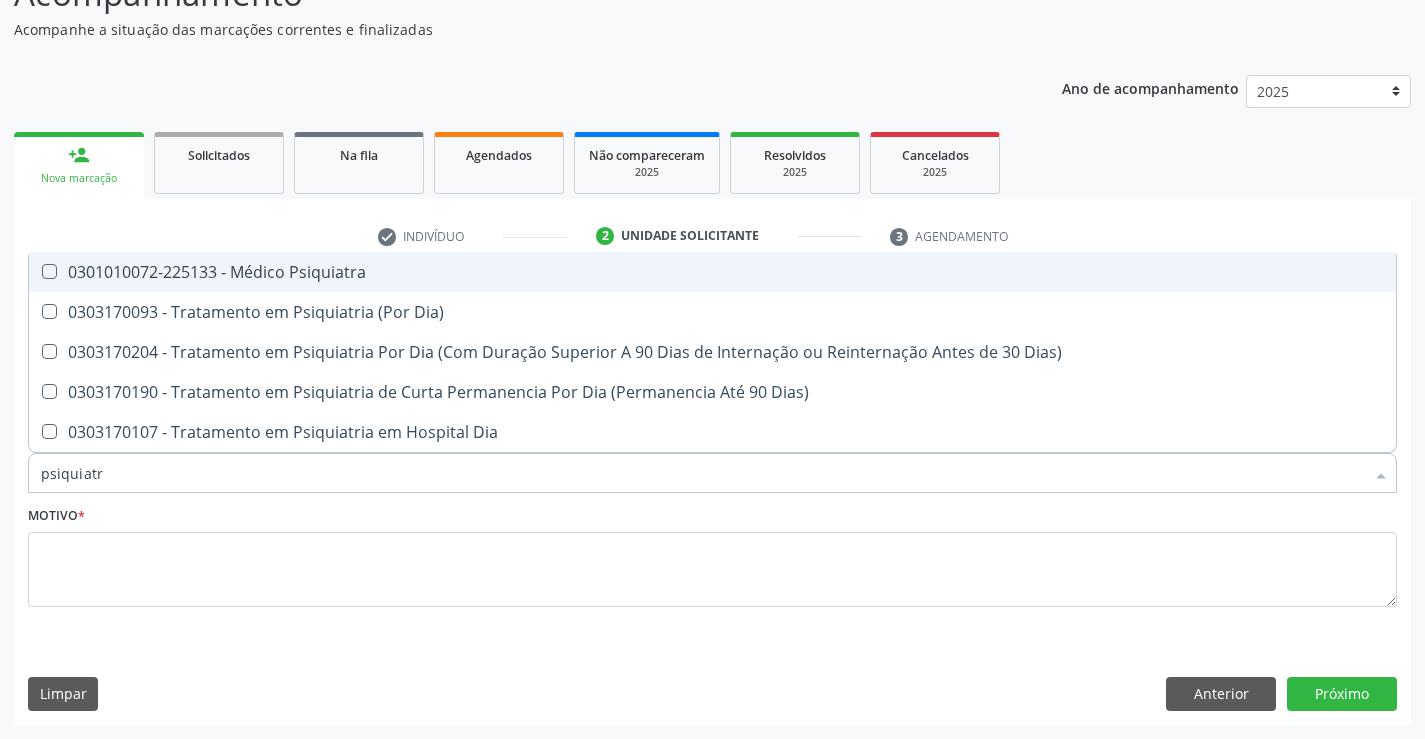 type on "psiquiatra" 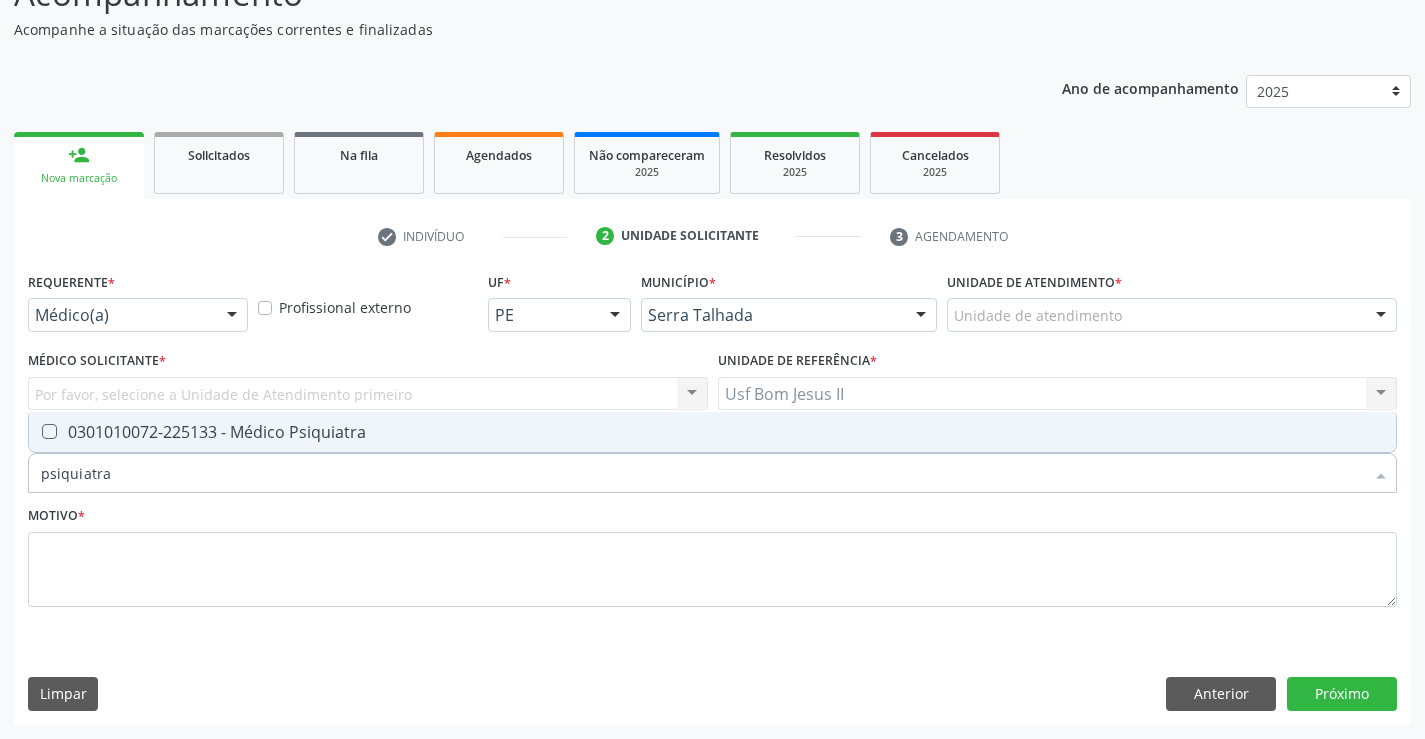 click on "0301010072-225133 - Médico Psiquiatra" at bounding box center (712, 432) 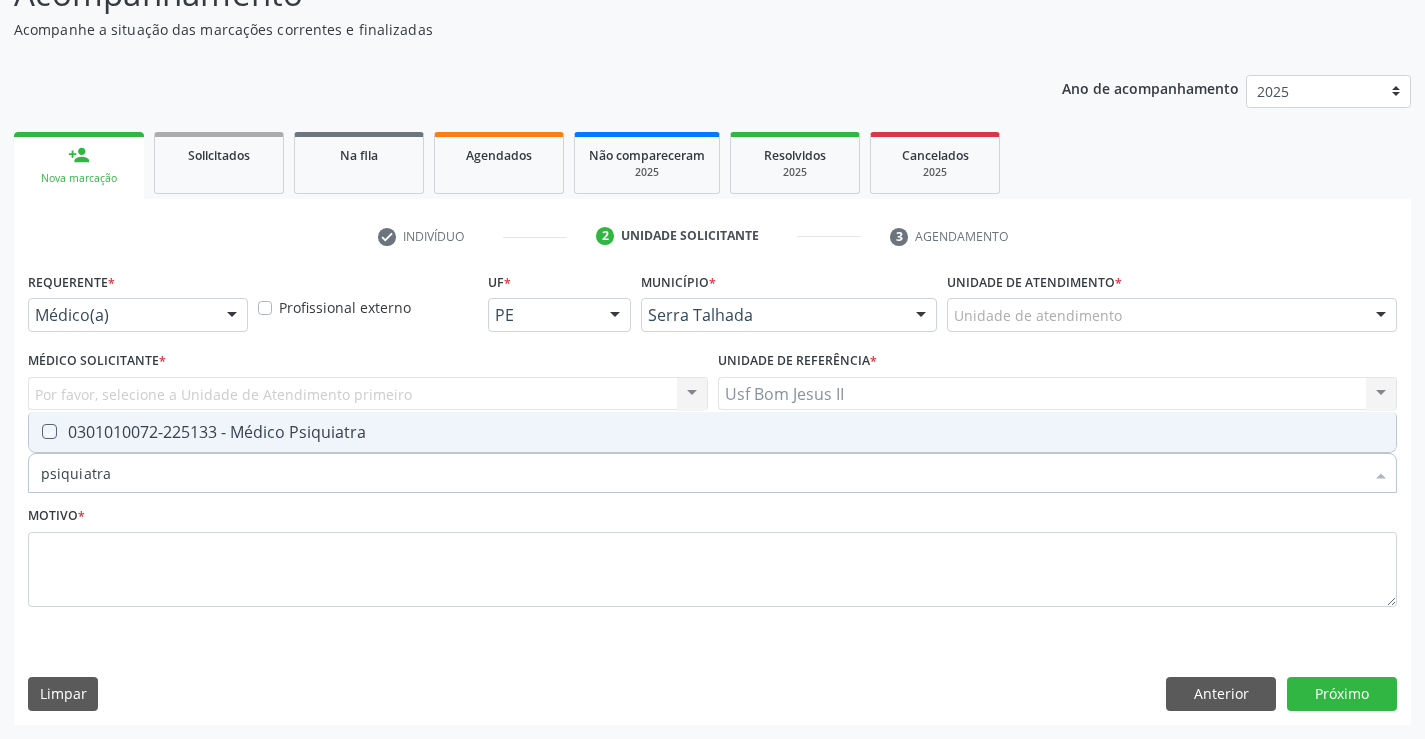 checkbox on "true" 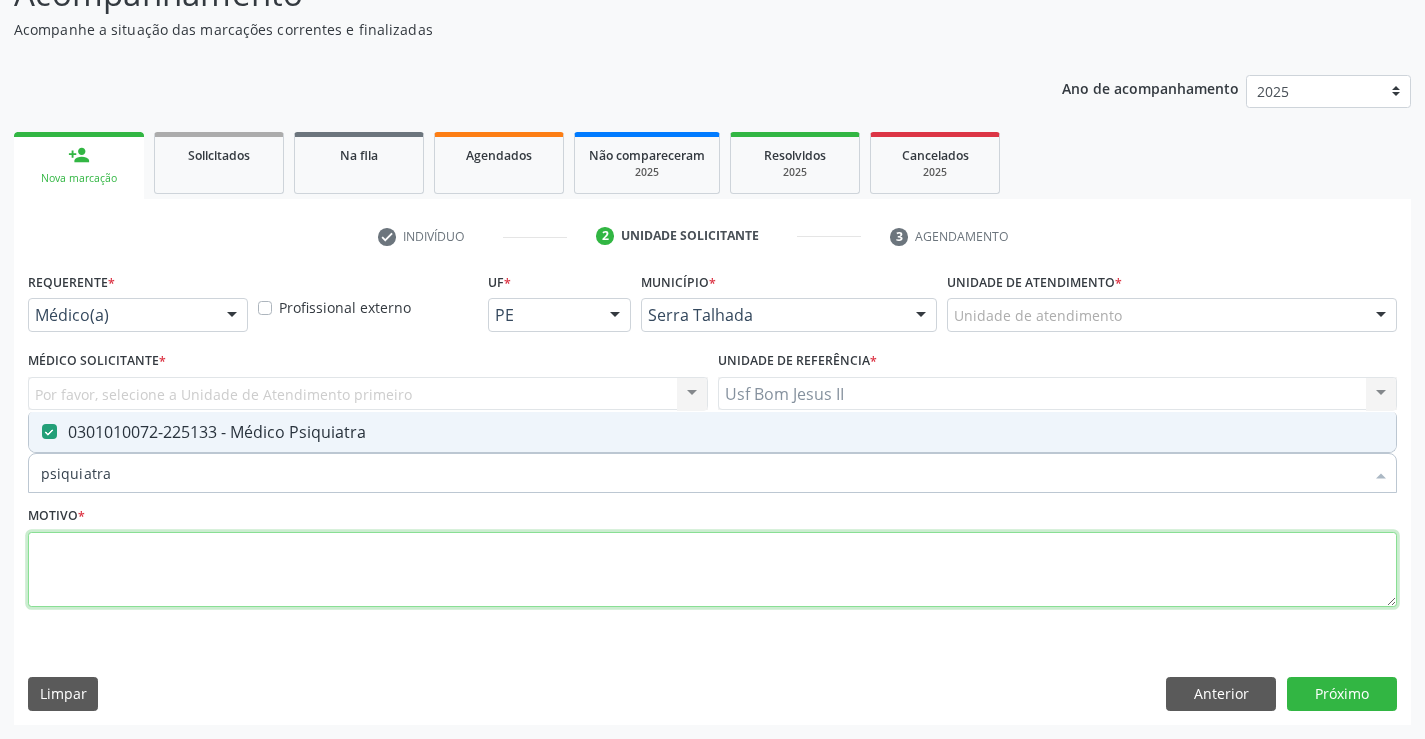 click at bounding box center (712, 570) 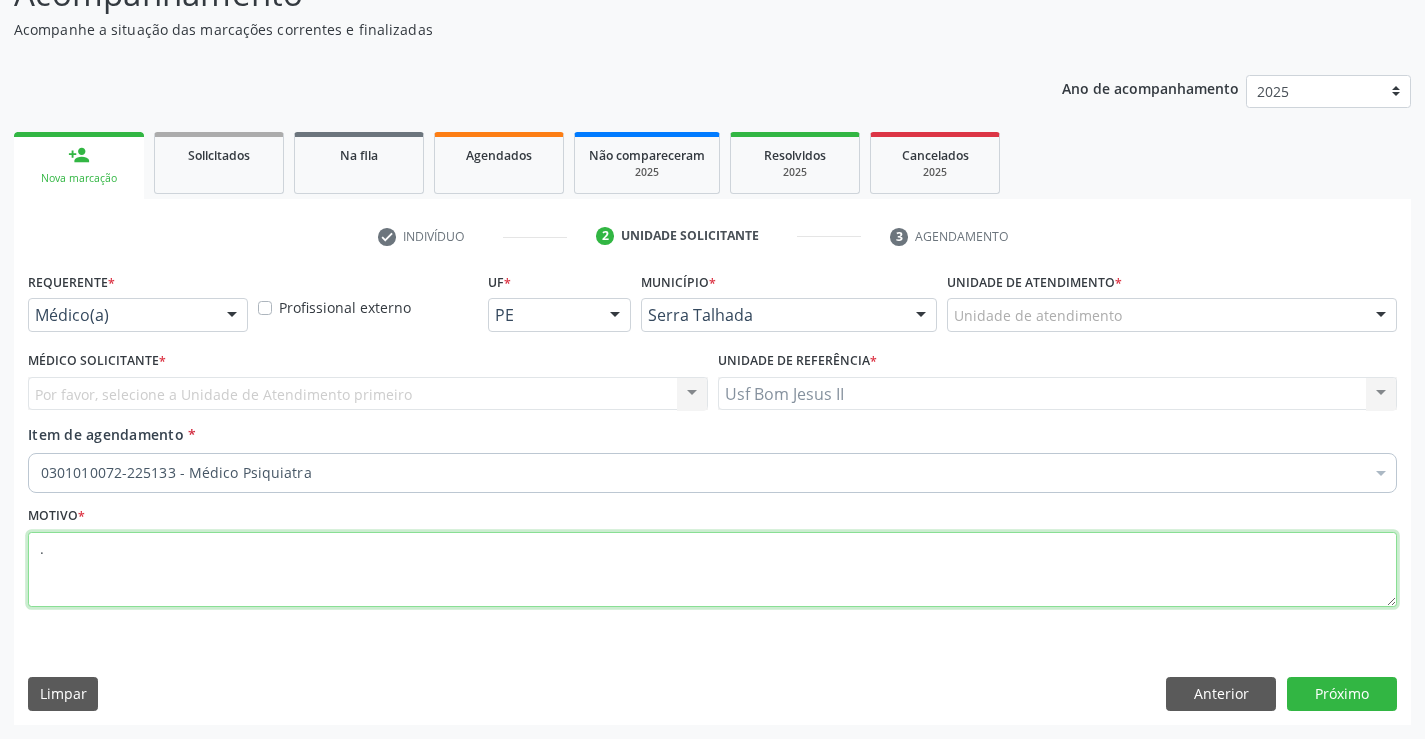 type on "." 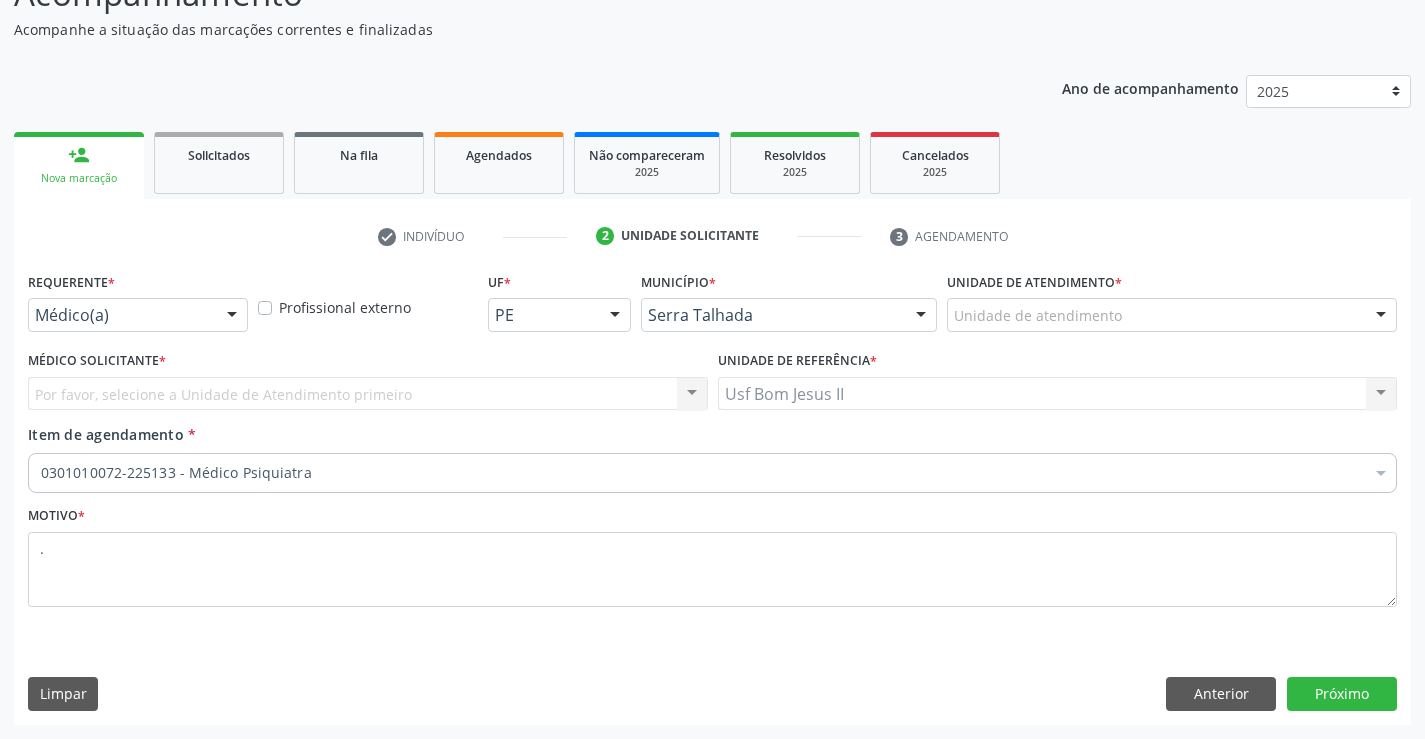 click at bounding box center (232, 316) 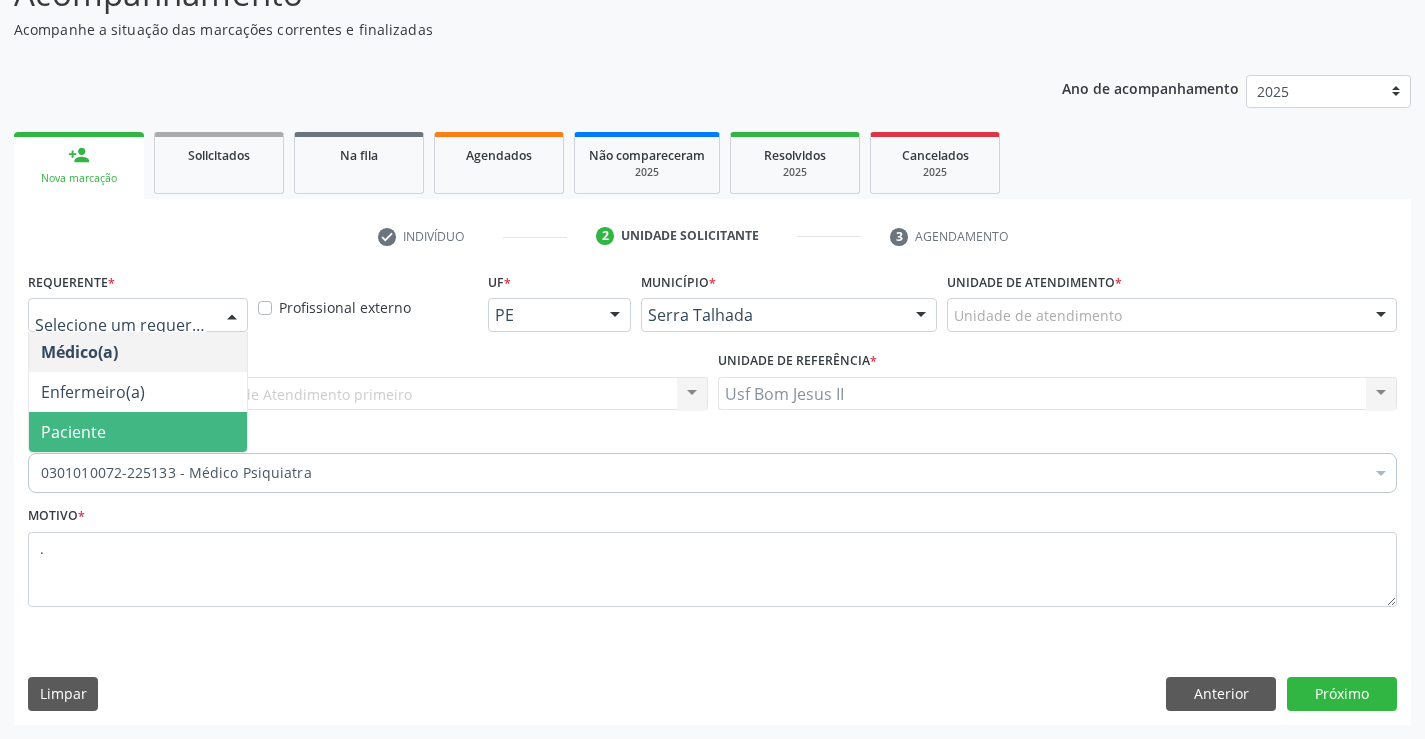 click on "Paciente" at bounding box center [73, 432] 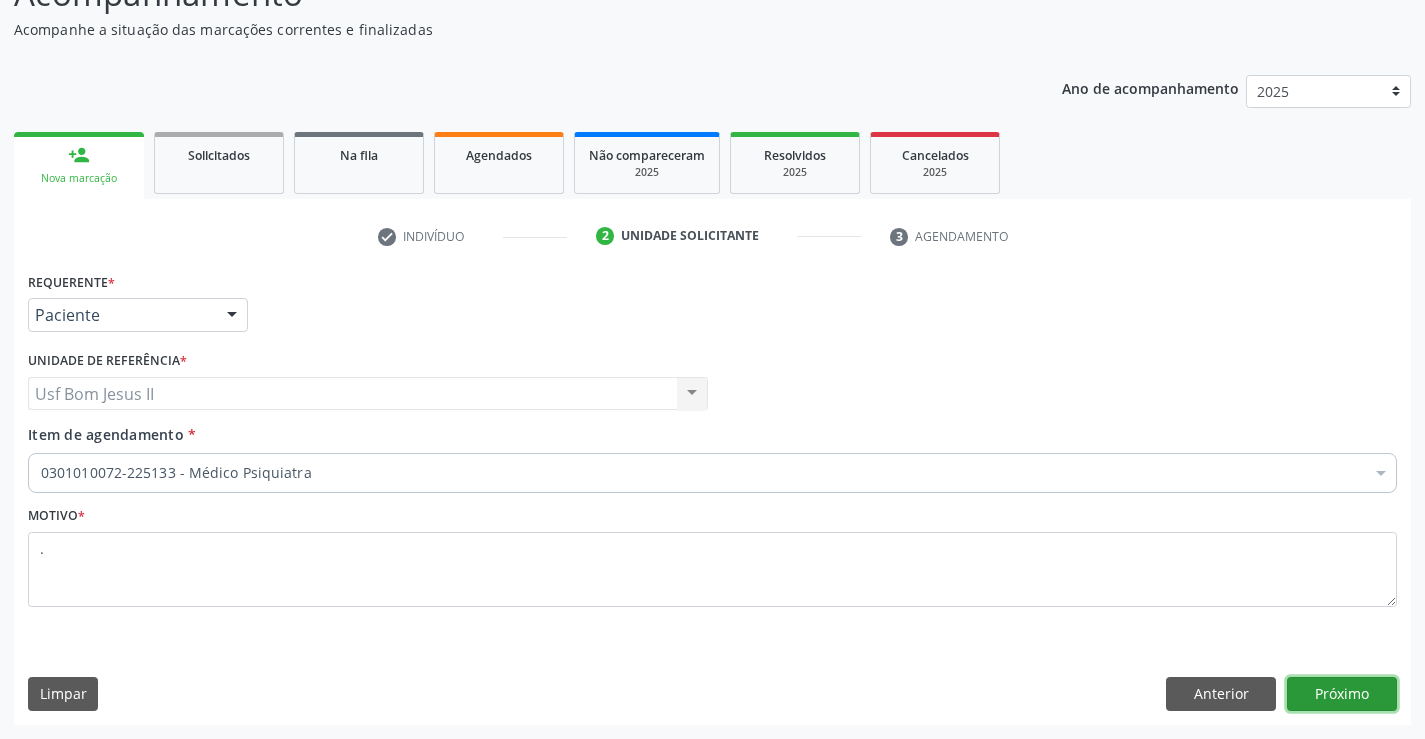 click on "Próximo" at bounding box center [1342, 694] 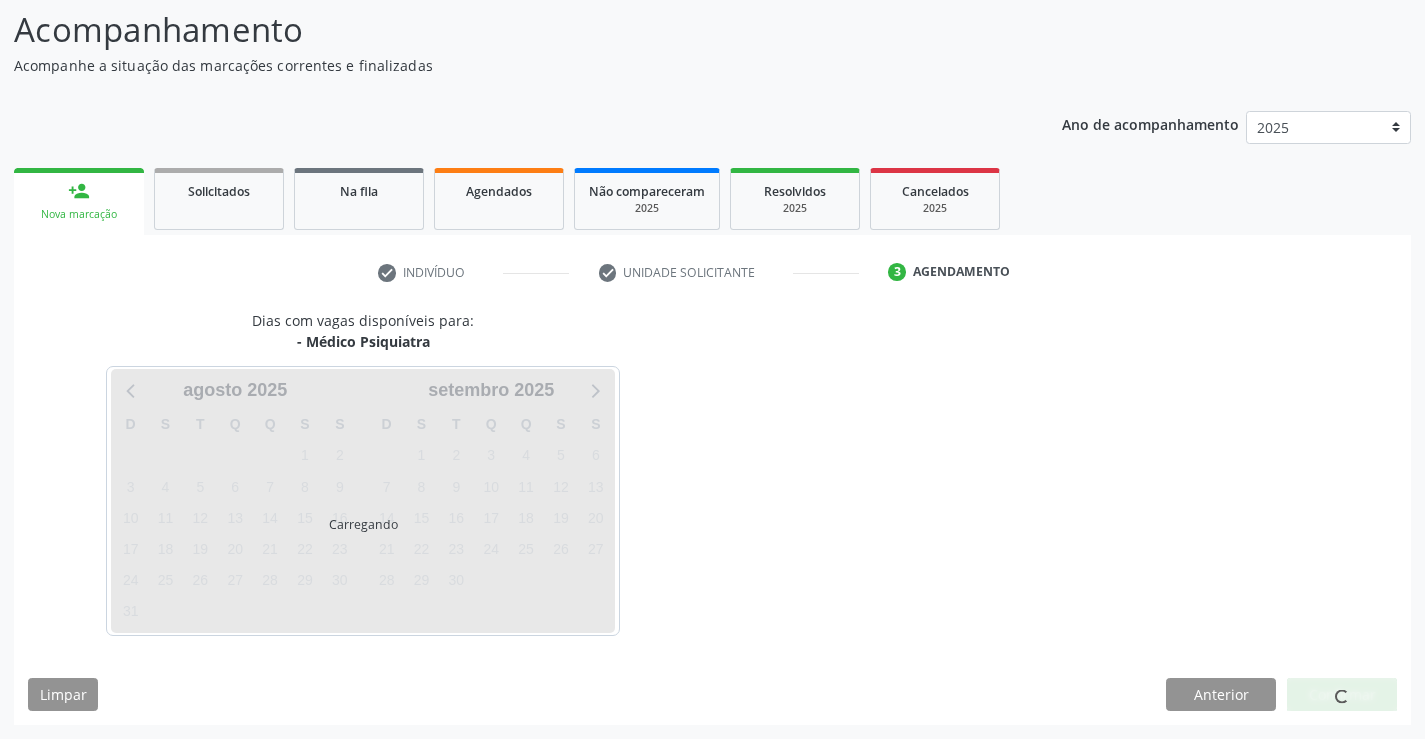 scroll, scrollTop: 131, scrollLeft: 0, axis: vertical 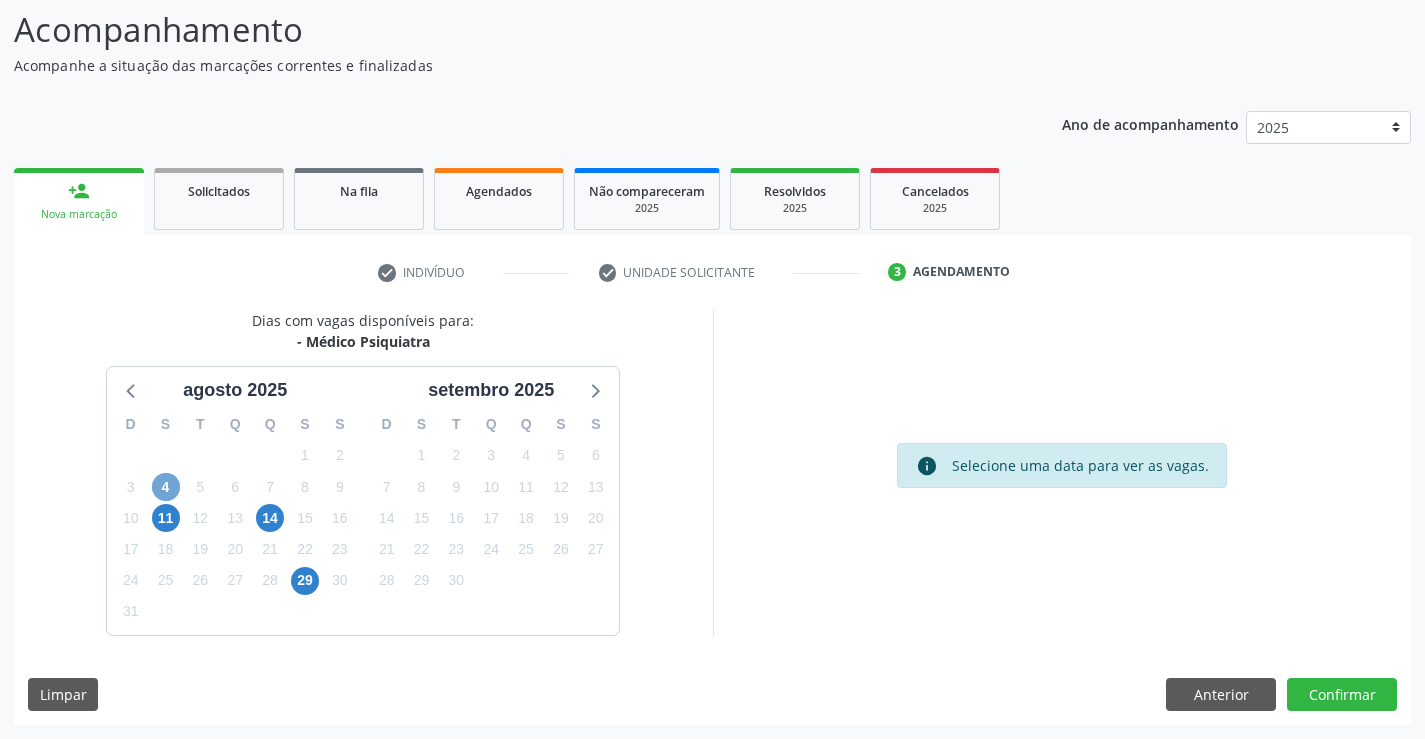 click on "4" at bounding box center [166, 487] 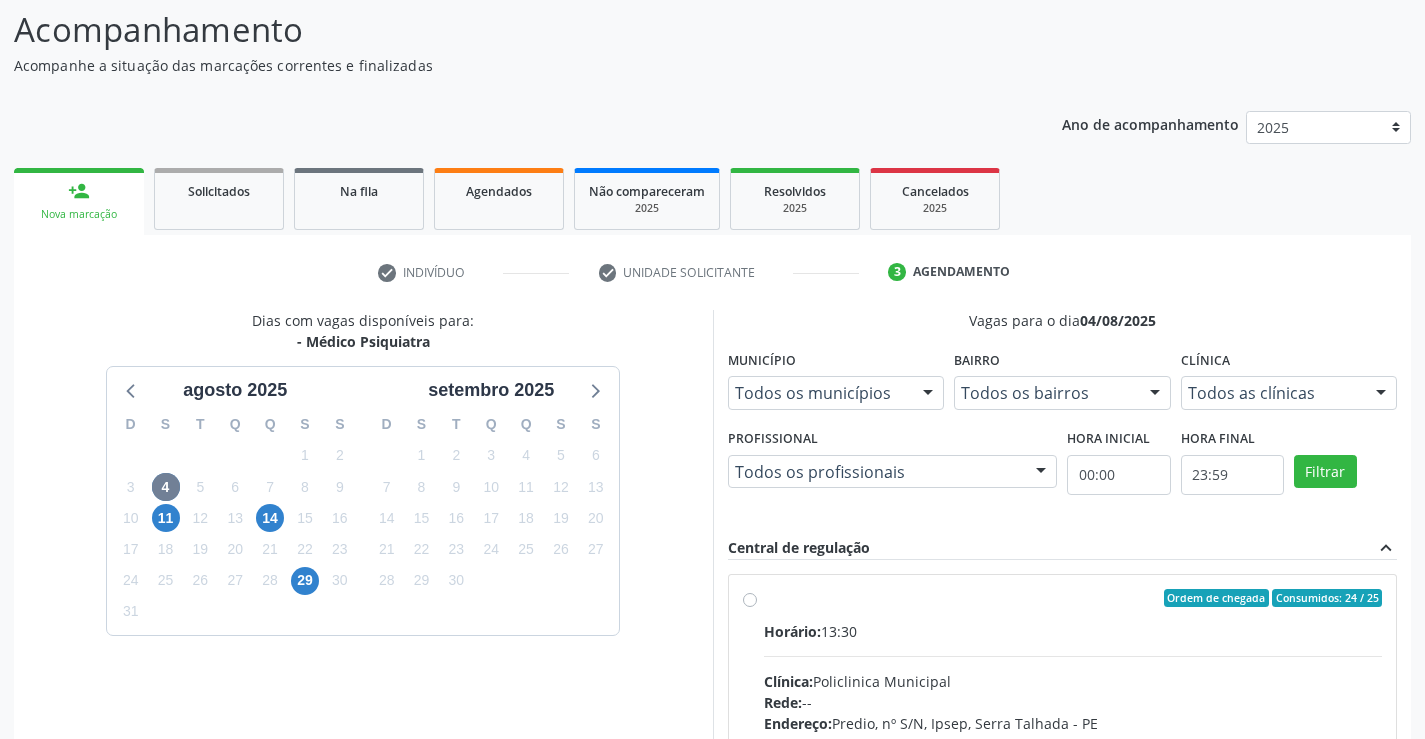 click on "Horário:   13:30" at bounding box center [1073, 631] 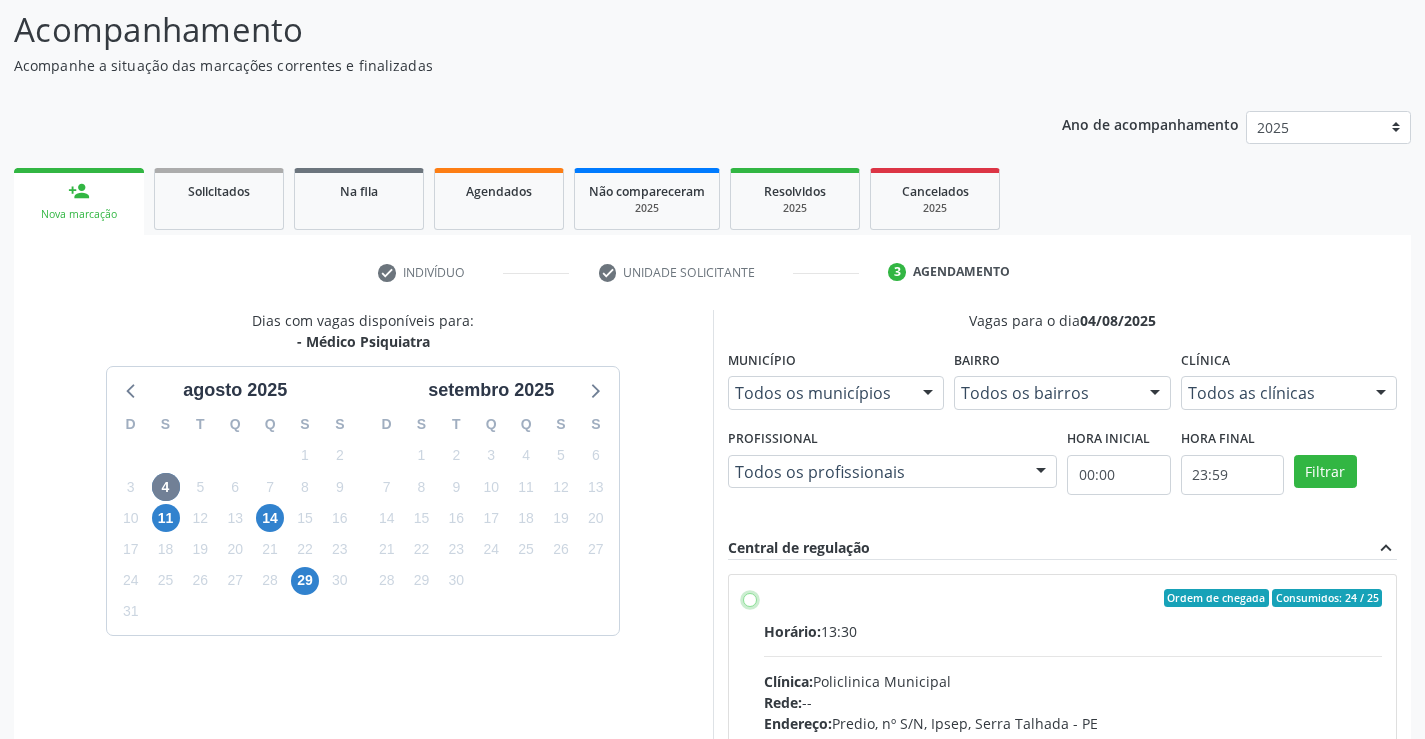 click on "Ordem de chegada
Consumidos: 24 / 25
Horário:   13:30
Clínica:  Policlinica Municipal
Rede:
--
Endereço:   Predio, nº S/N, [NEIGHBORHOOD], [CITY] - [STATE]
Telefone:   --
Profissional:
[FIRST] [LAST] de [LAST] [LAST]
Informações adicionais sobre o atendimento
Idade de atendimento:
de 0 a 120 anos
Gênero(s) atendido(s):
Masculino e Feminino
Informações adicionais:
--" at bounding box center [750, 598] 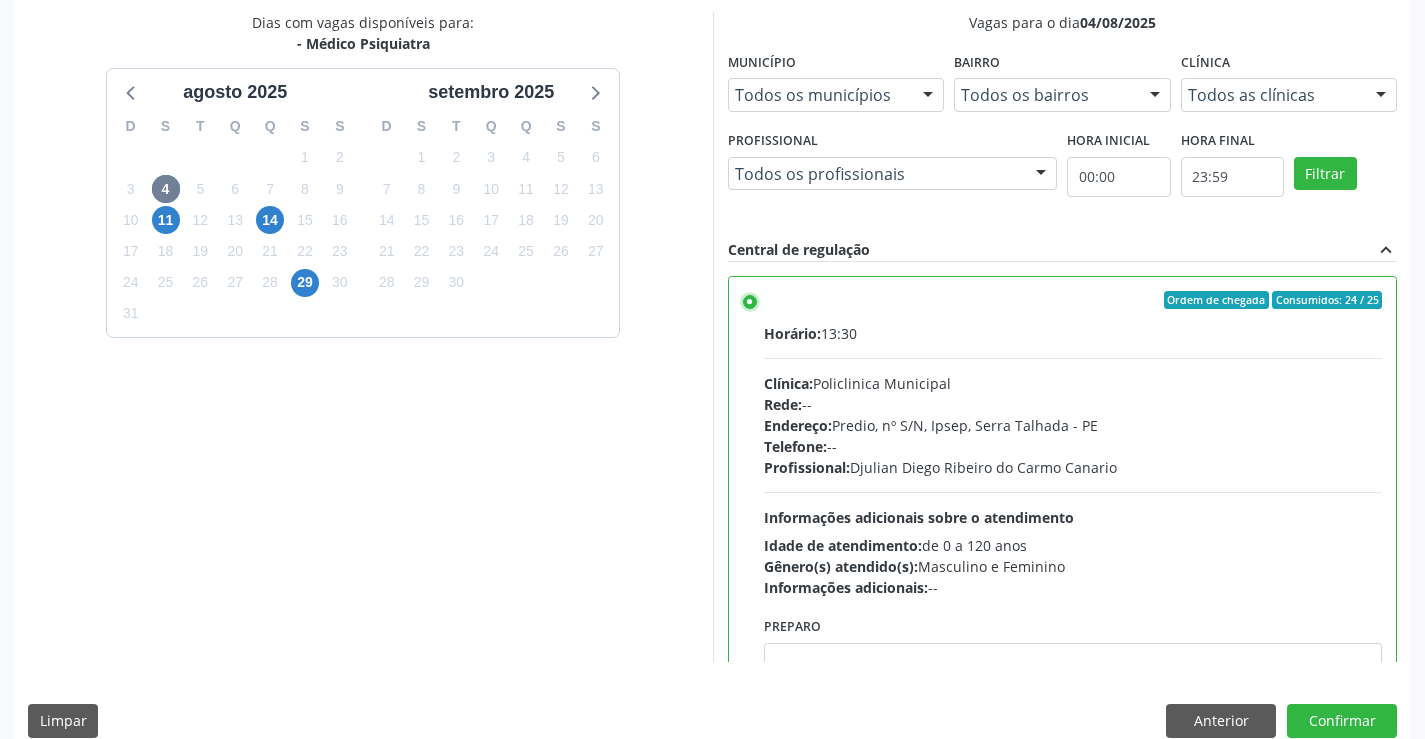 scroll, scrollTop: 456, scrollLeft: 0, axis: vertical 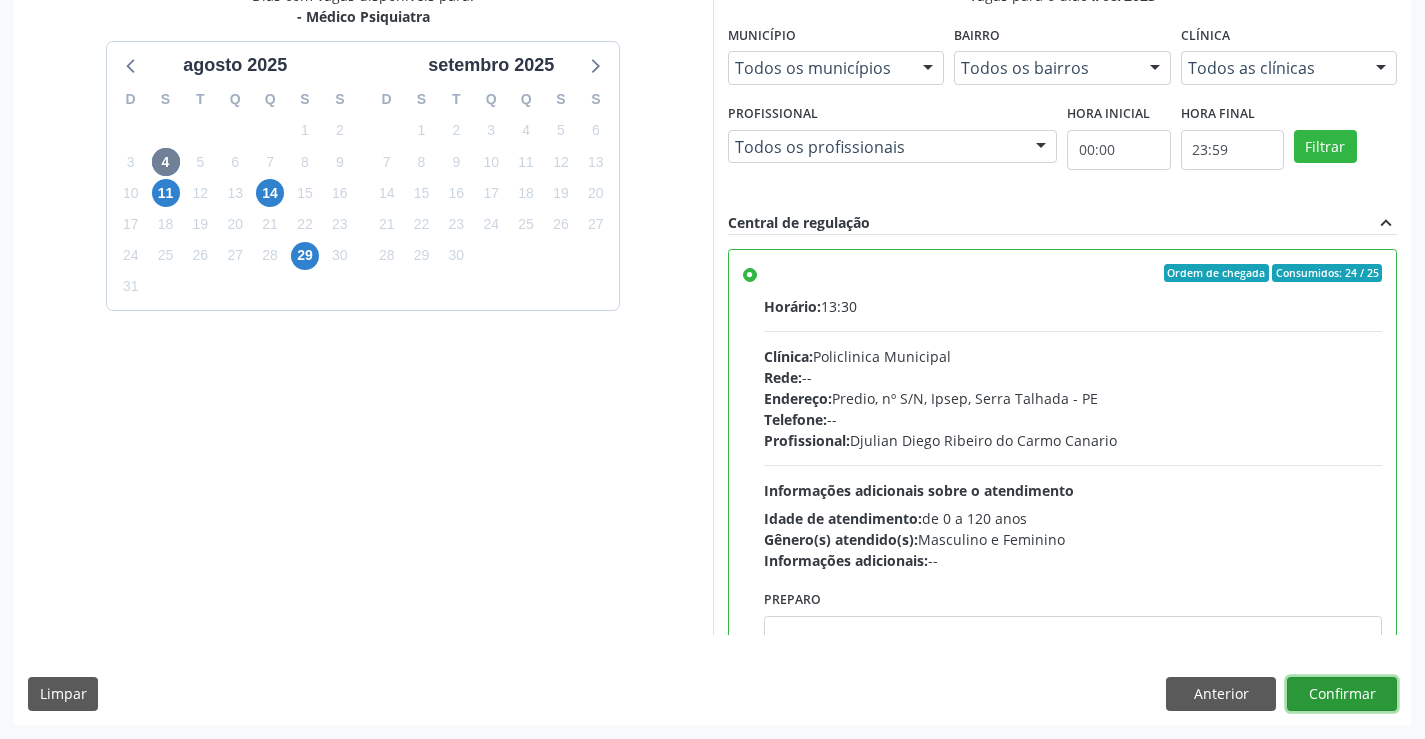 click on "Confirmar" at bounding box center (1342, 694) 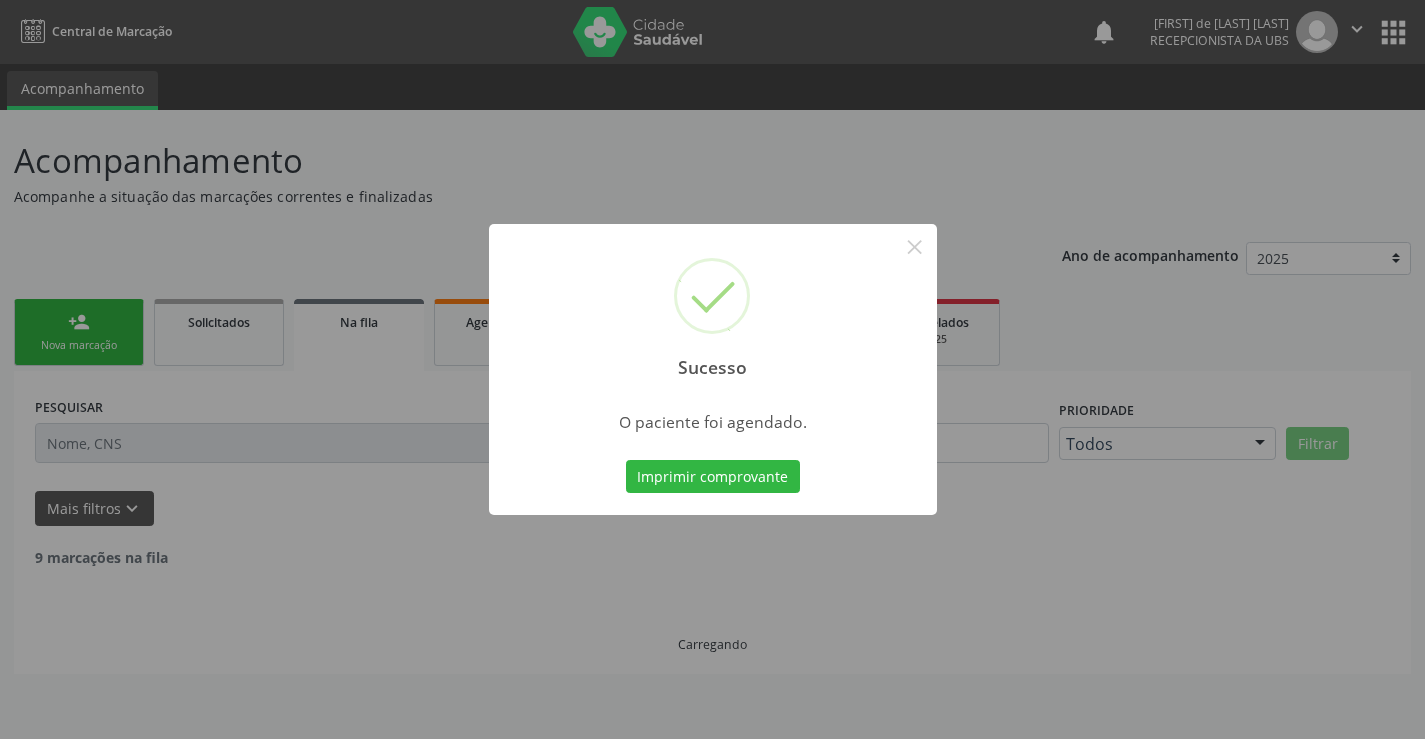scroll, scrollTop: 0, scrollLeft: 0, axis: both 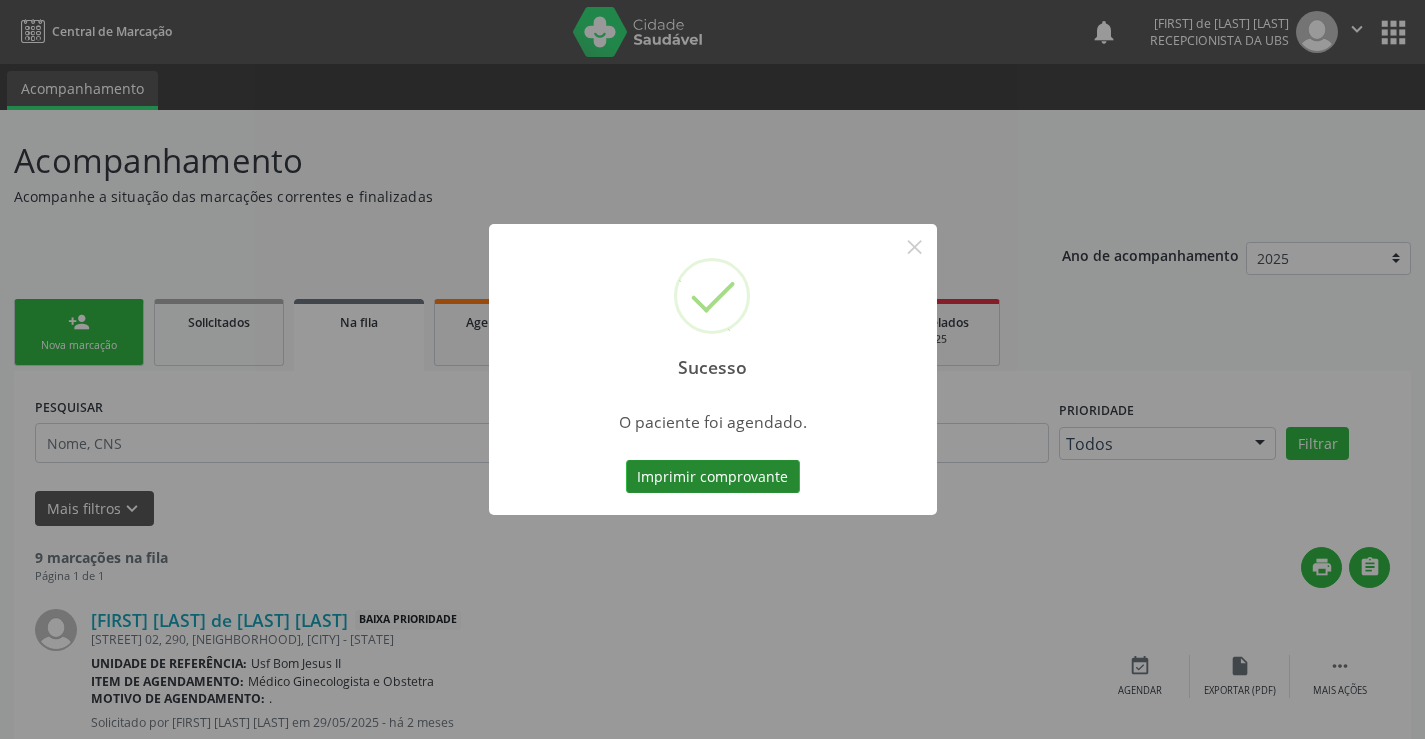 click on "Imprimir comprovante" at bounding box center (713, 477) 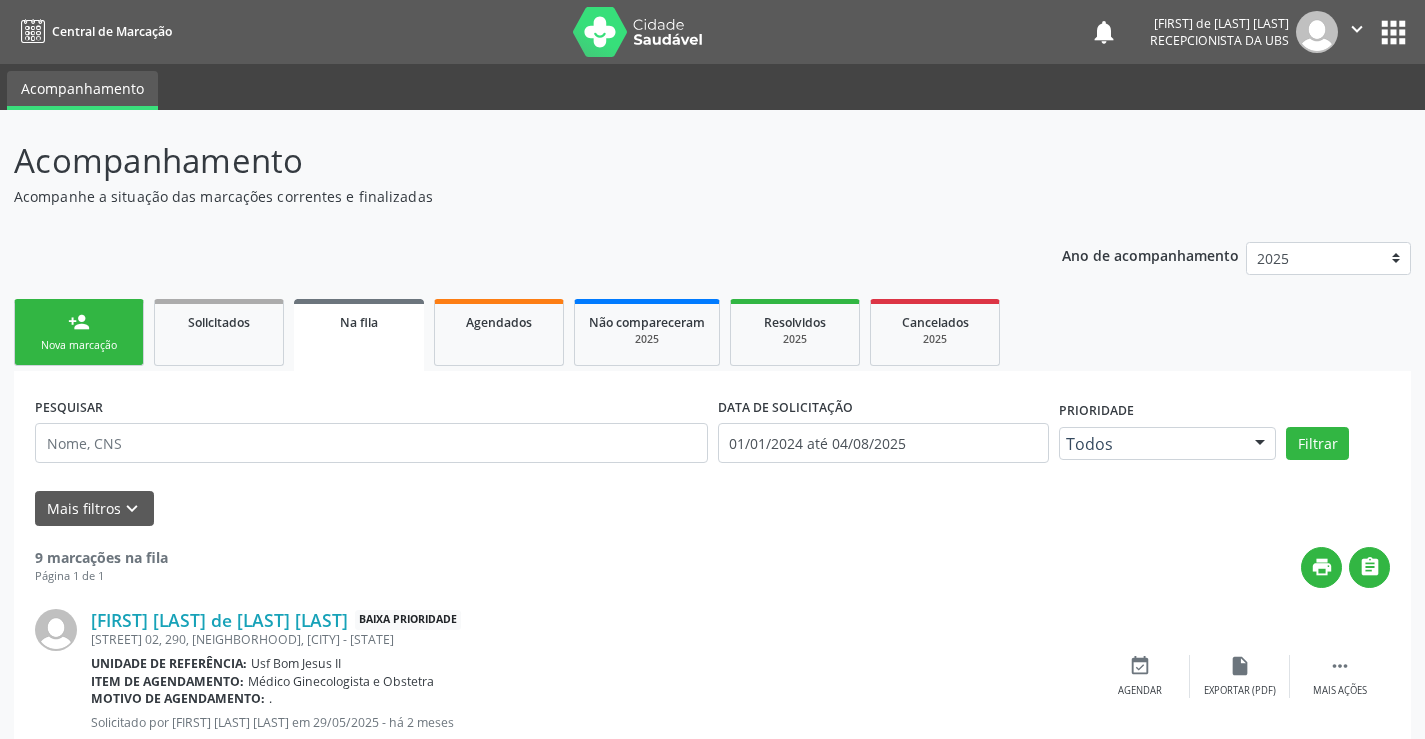 click on "" at bounding box center [1357, 29] 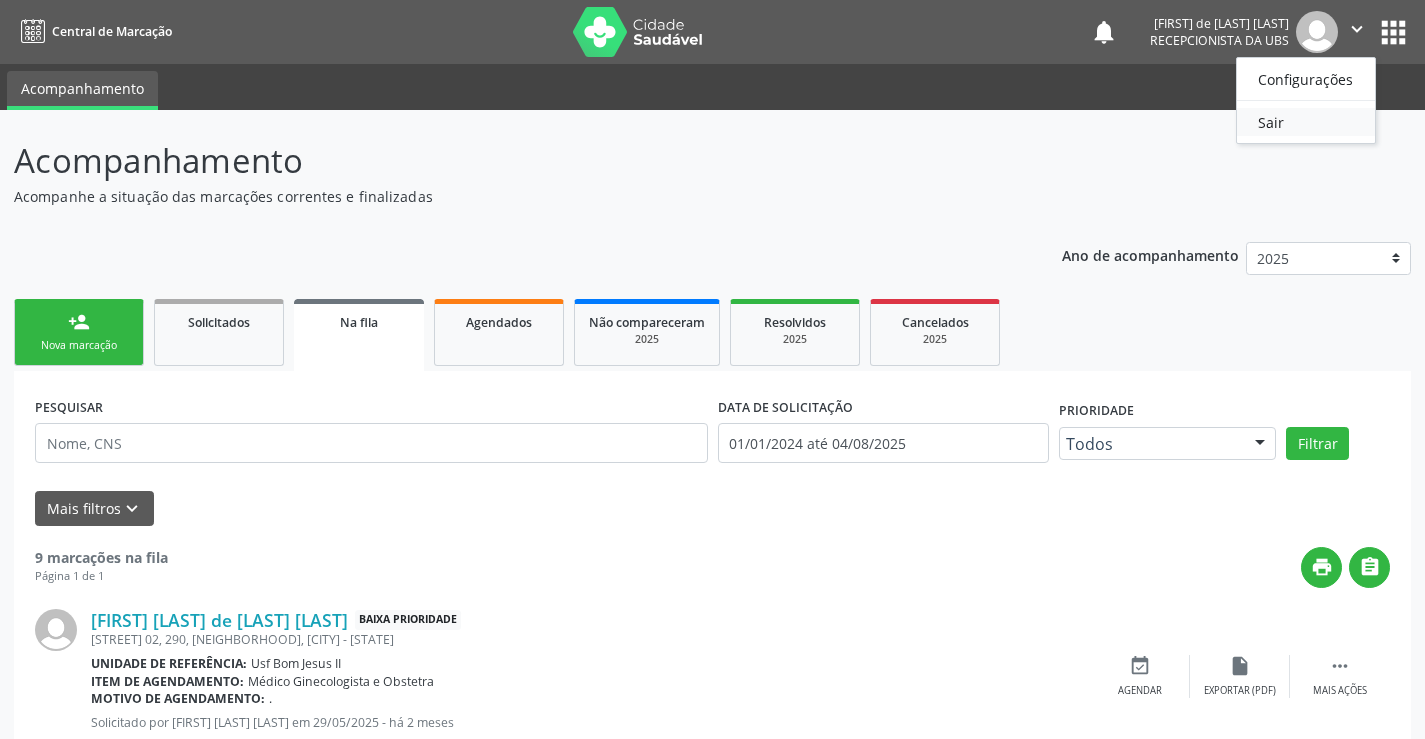 click on "Sair" at bounding box center (1306, 122) 